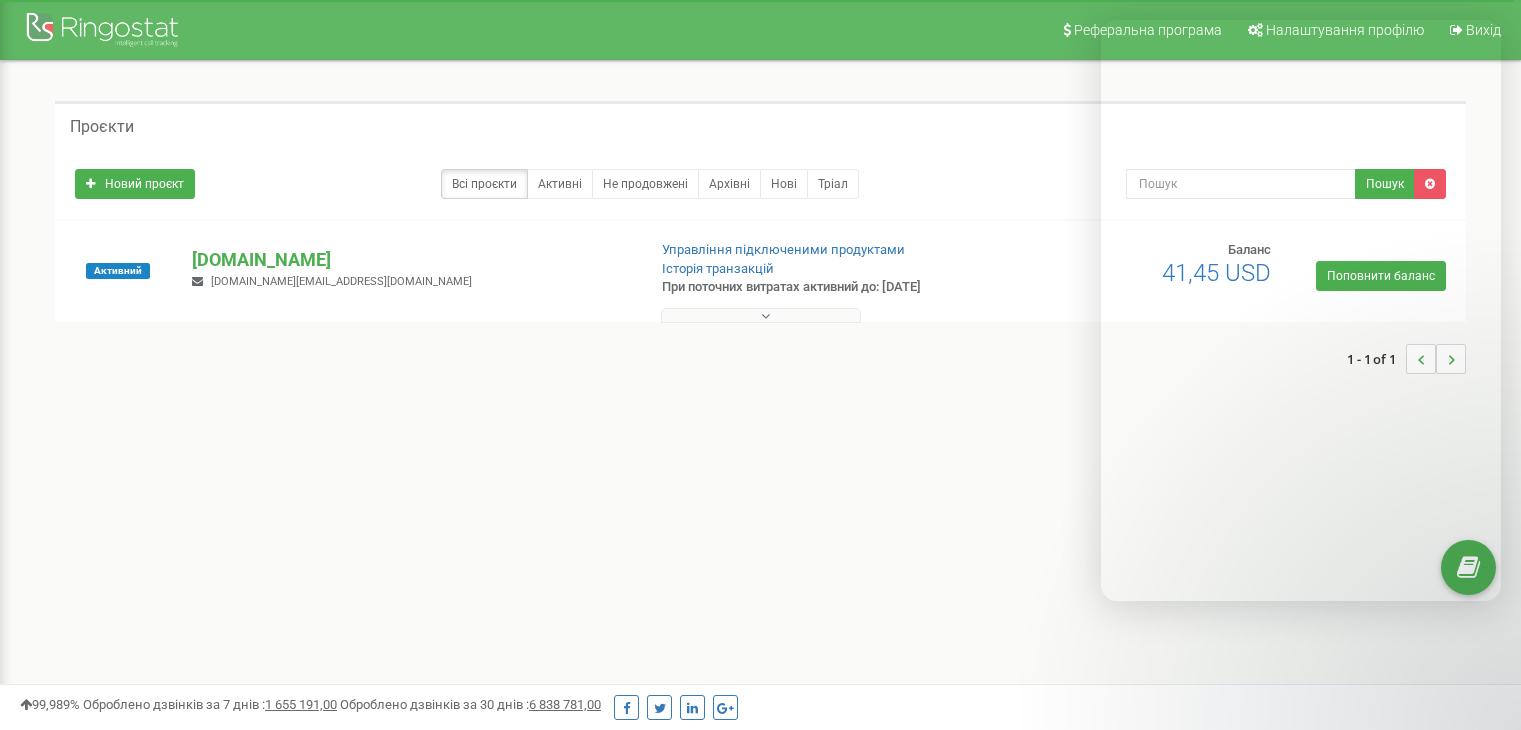 scroll, scrollTop: 0, scrollLeft: 0, axis: both 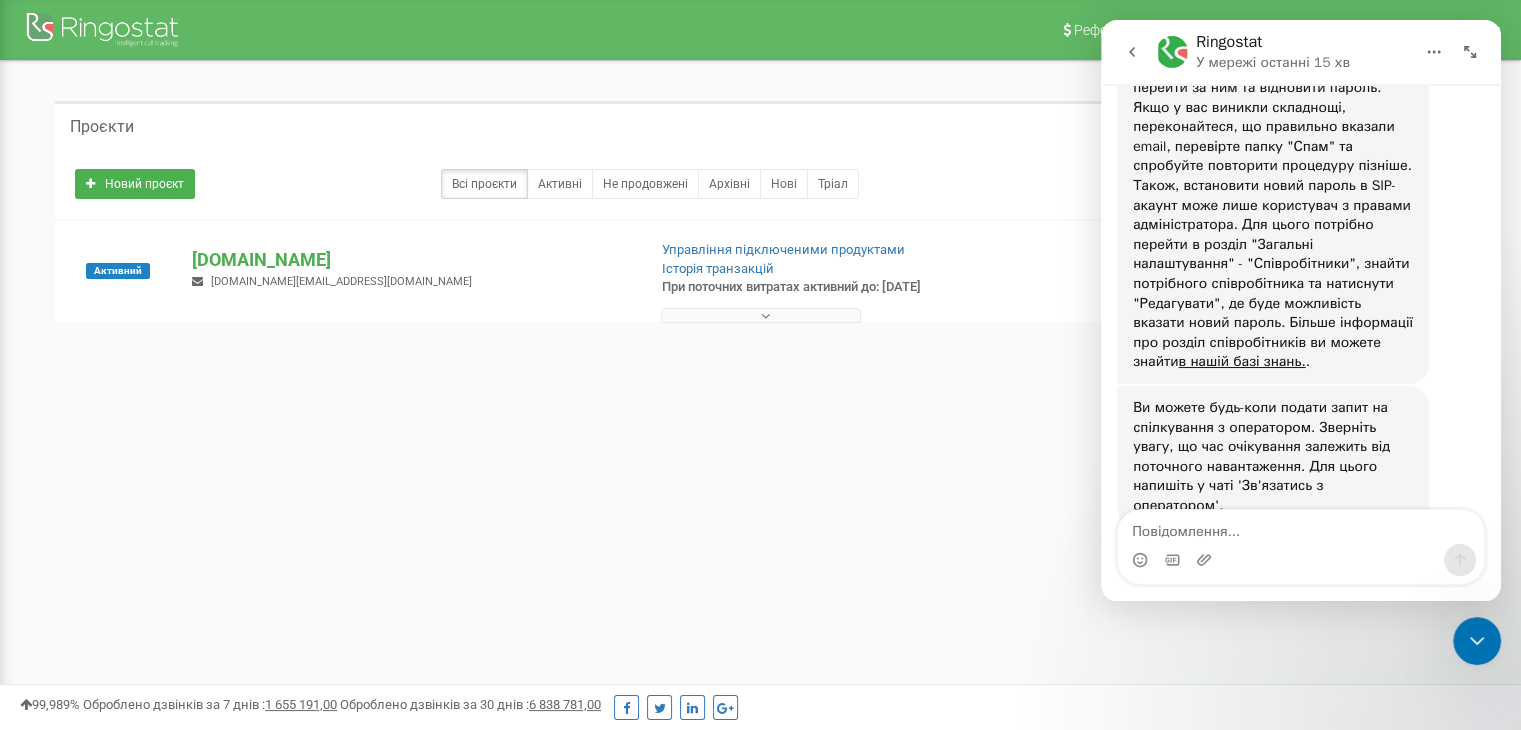 click on "Проєкти" at bounding box center [760, 125] 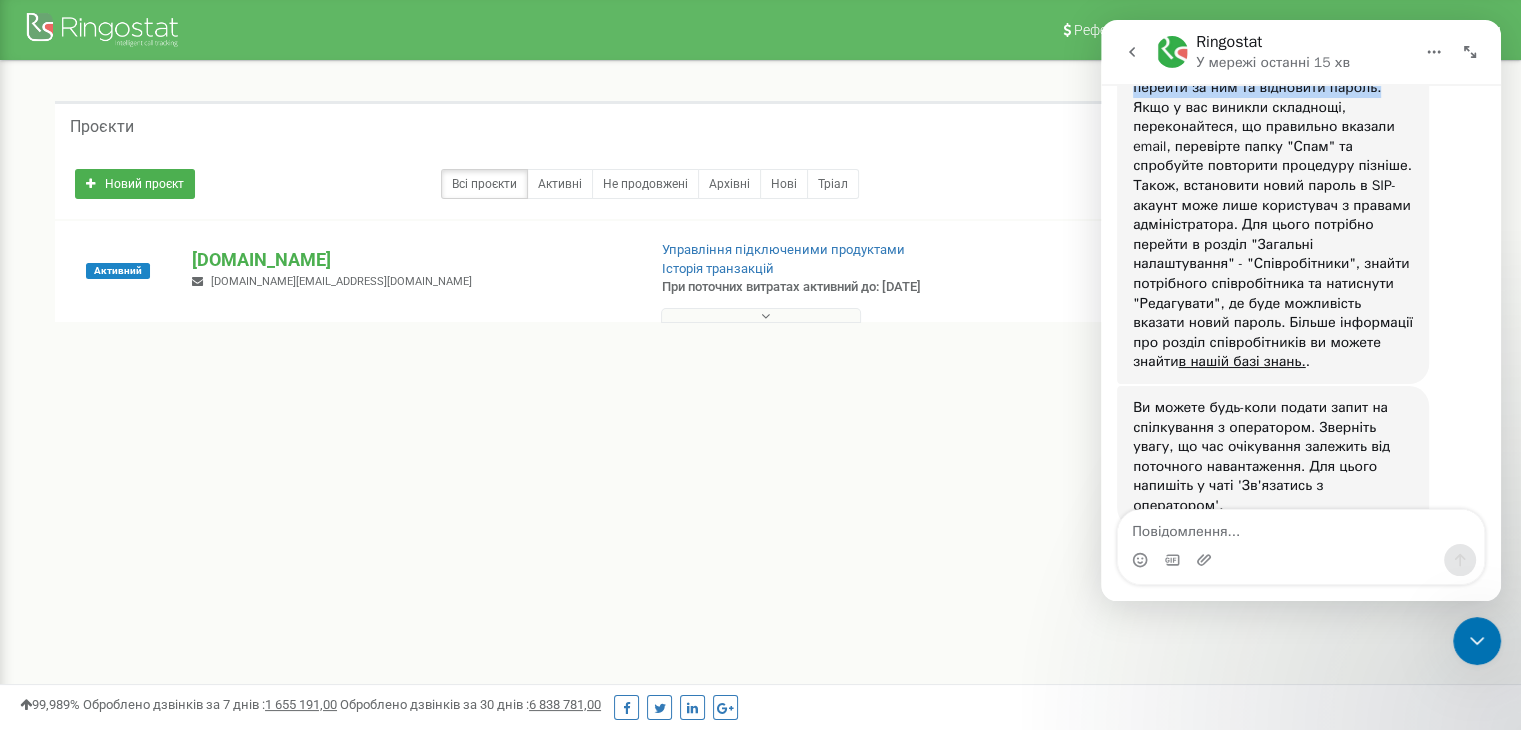 drag, startPoint x: 1389, startPoint y: 37, endPoint x: 2477, endPoint y: 32, distance: 1088.0115 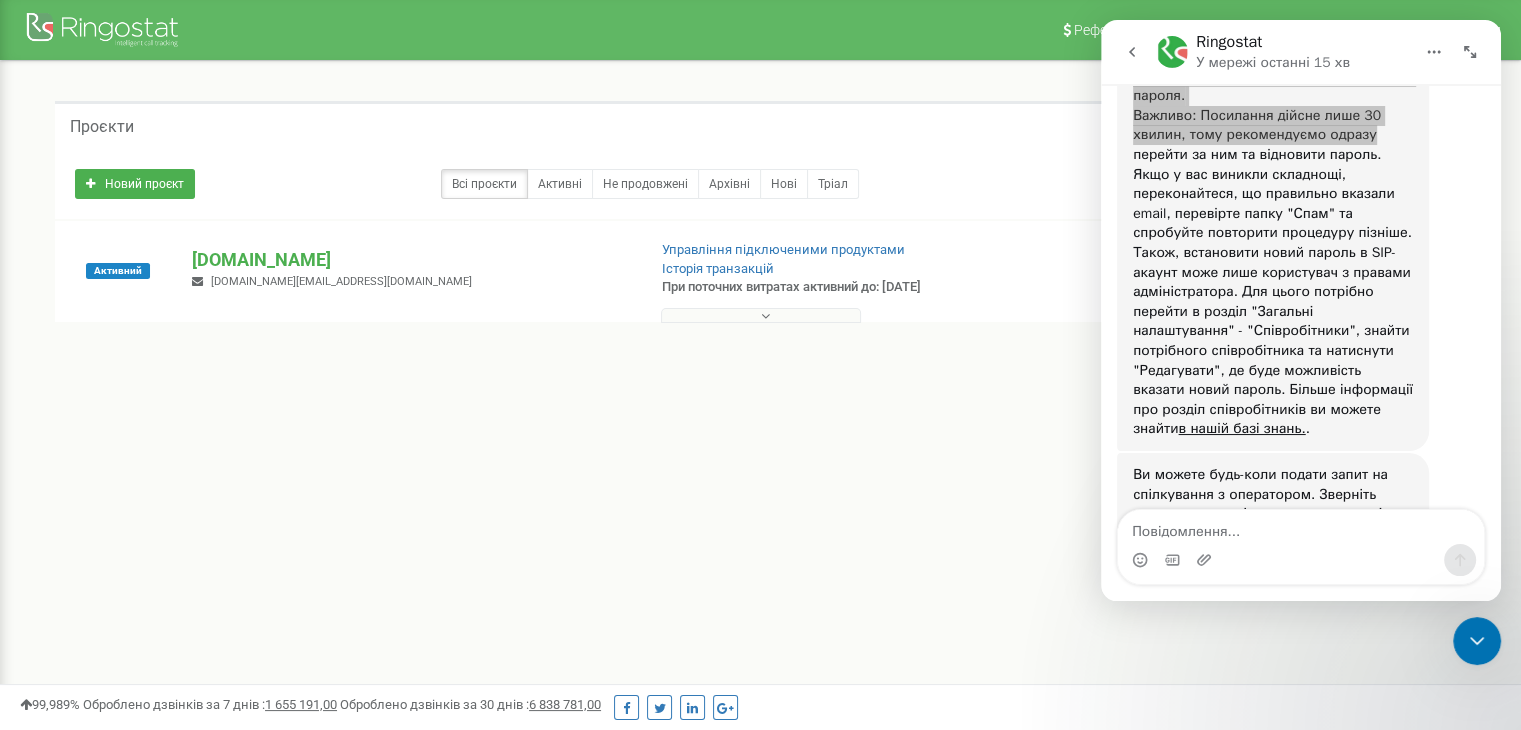 click on "1 - 1 of 1" at bounding box center [760, 359] 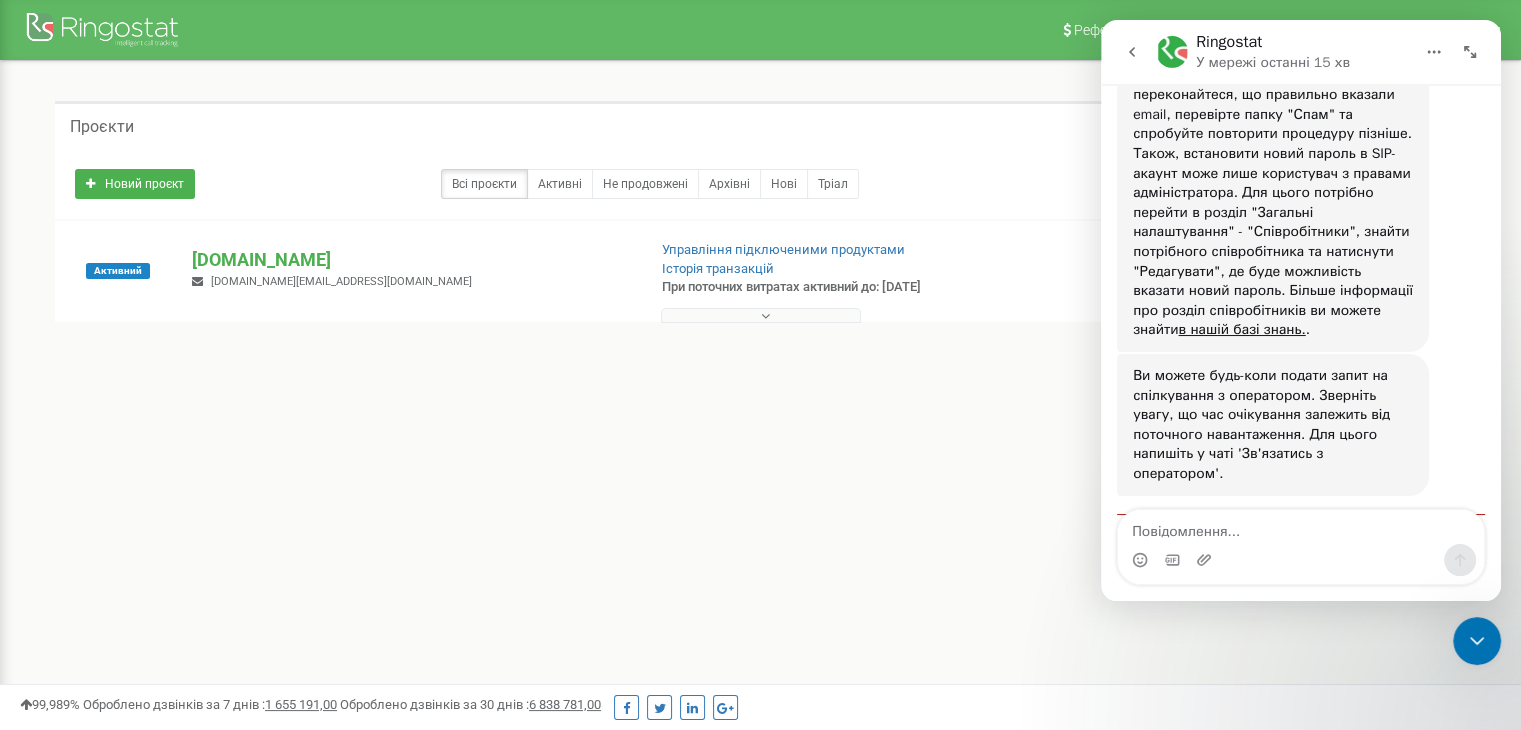 scroll, scrollTop: 762, scrollLeft: 0, axis: vertical 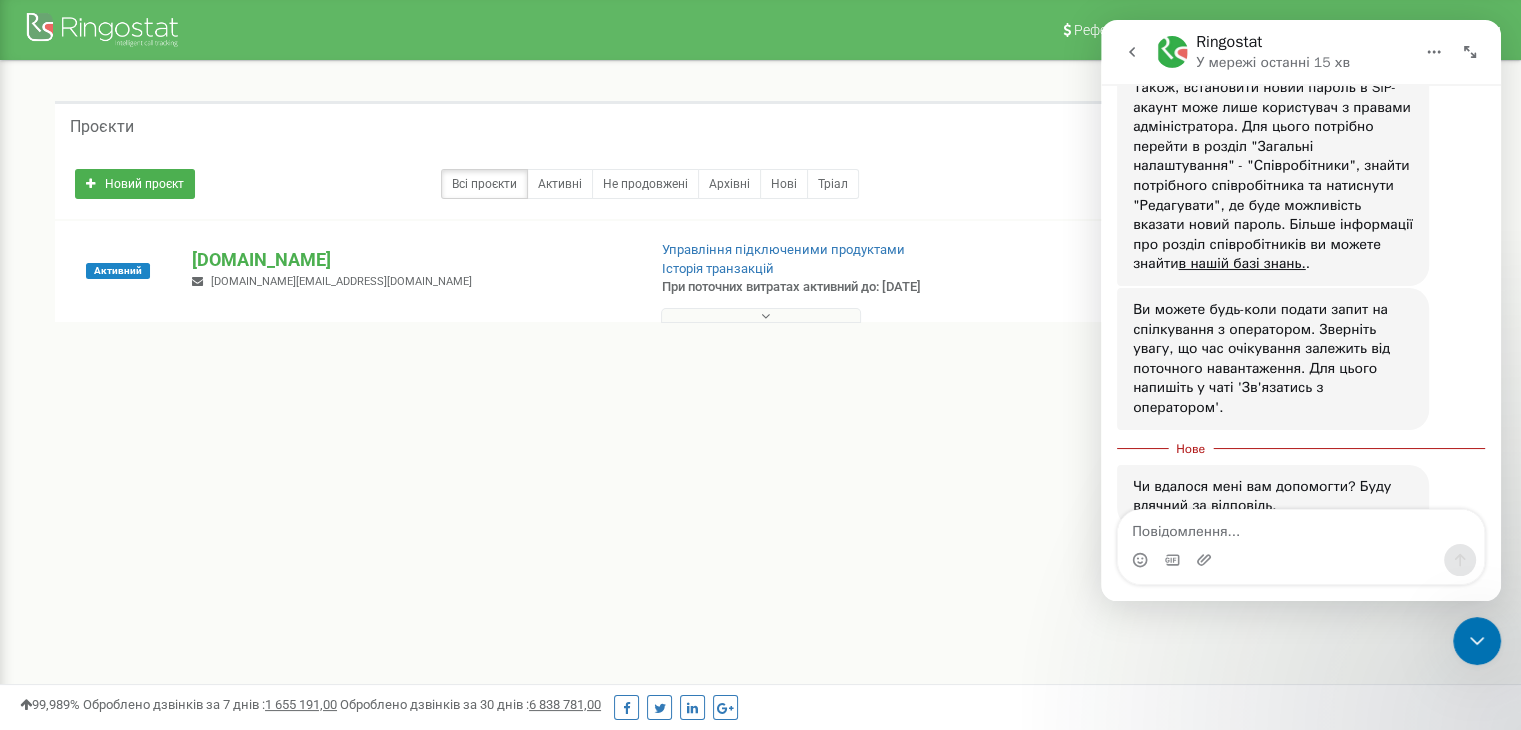 click on "Чи вдалося мені вам допомогти? Буду вдячний за відповідь. Ringostat    •   Щойно" at bounding box center [1273, 496] 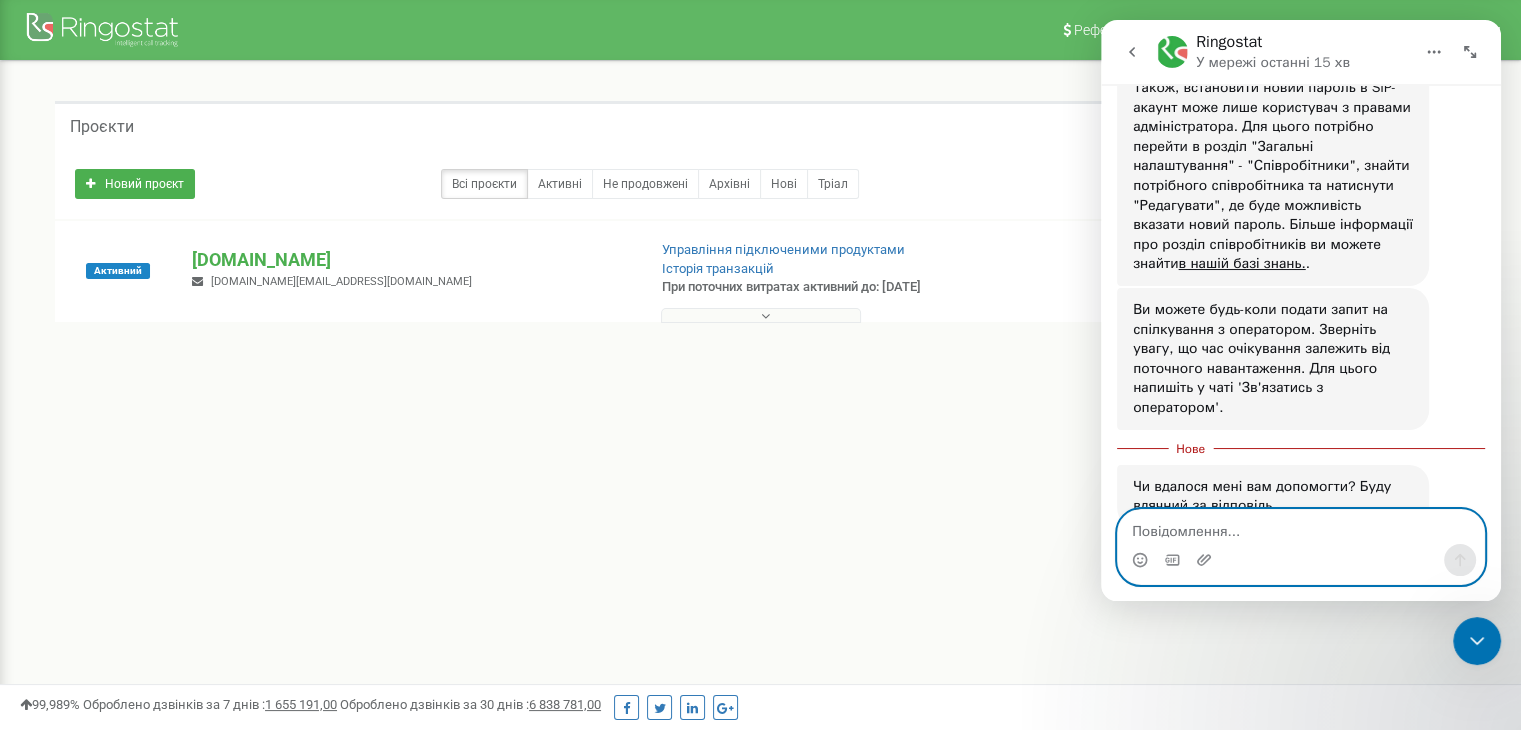 click at bounding box center [1301, 527] 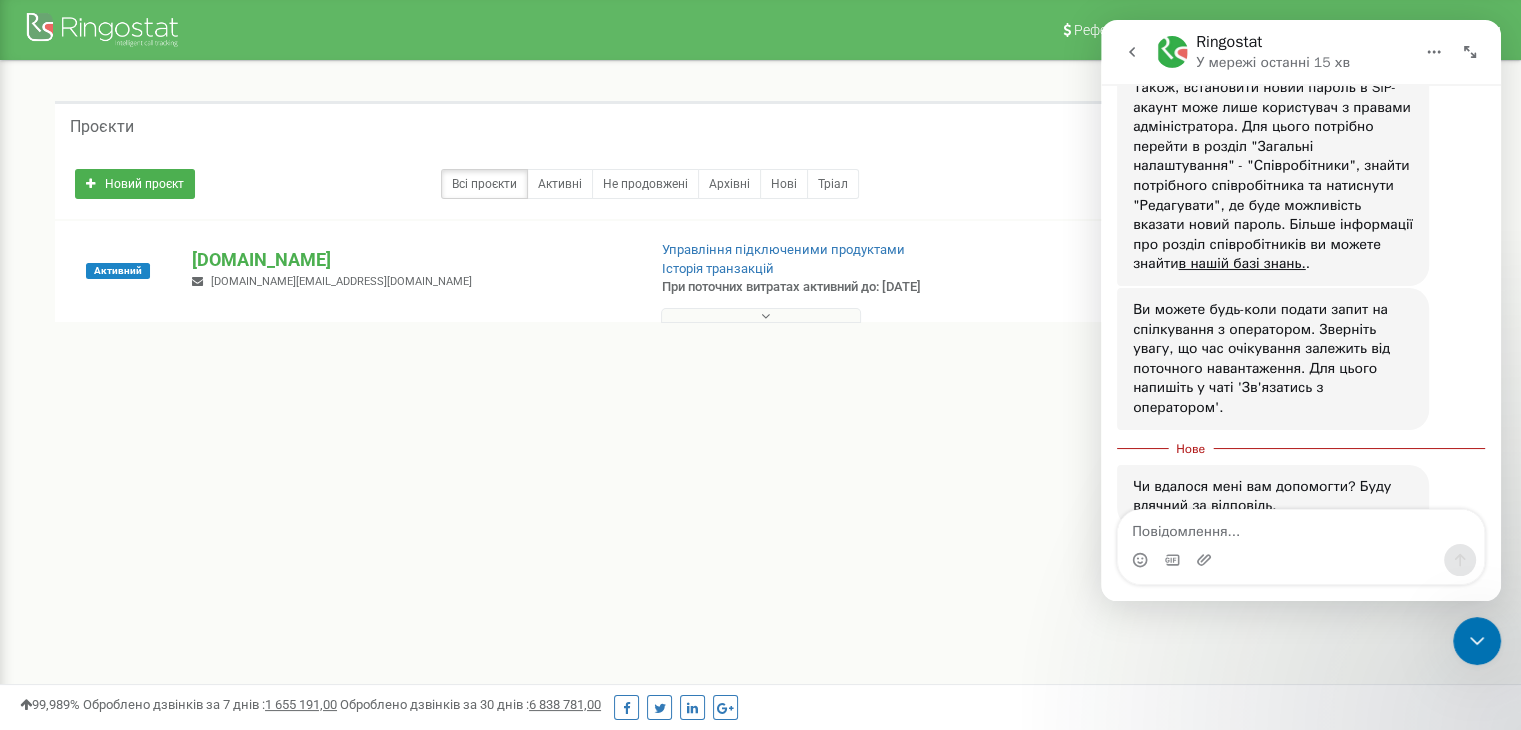 click on "Реферальна програма
Налаштування профілю
Вихід
Проєкти
Новий проєкт
Всі проєкти
Активні
Не продовжені
Архівні [GEOGRAPHIC_DATA]" at bounding box center [760, 600] 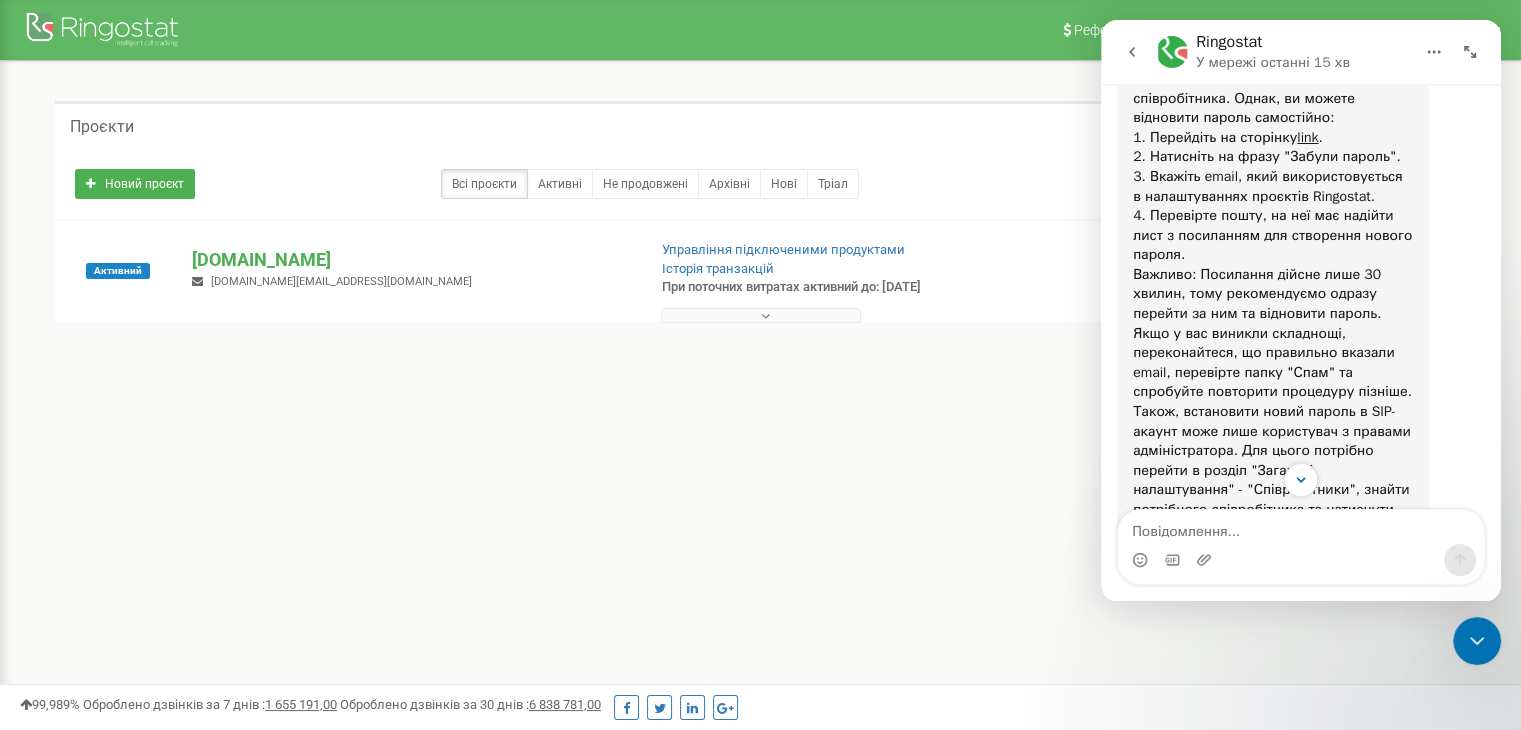 scroll, scrollTop: 762, scrollLeft: 0, axis: vertical 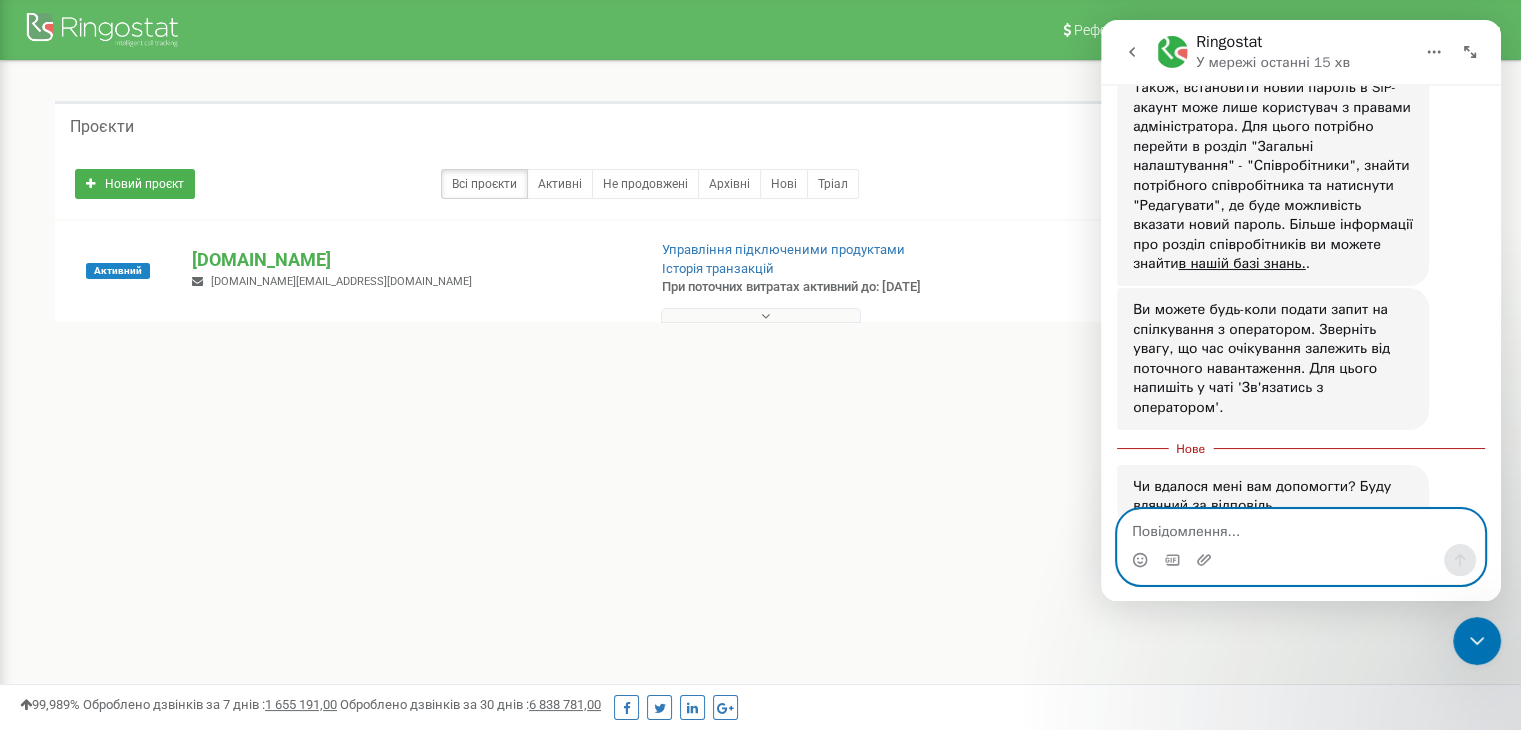 click at bounding box center (1301, 527) 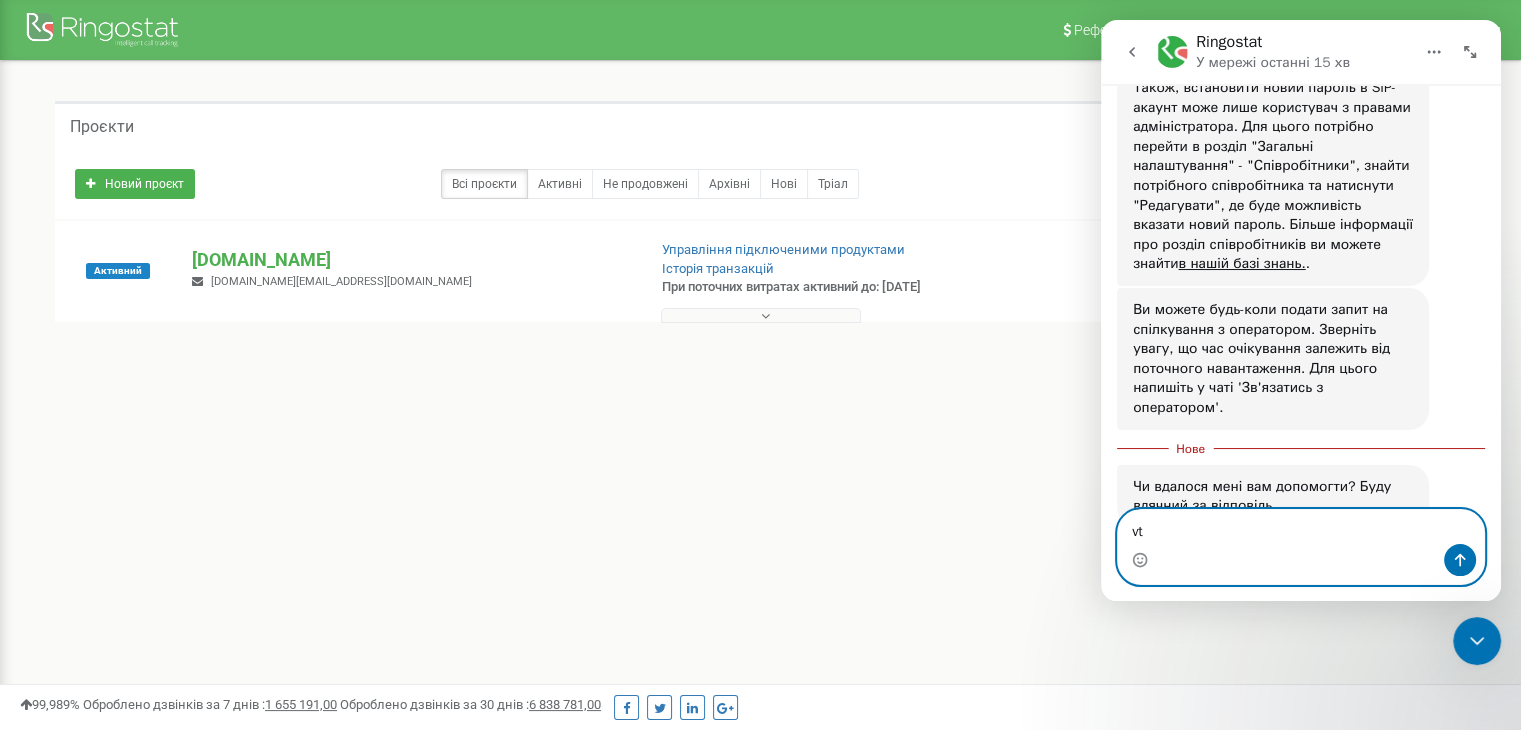 type on "v" 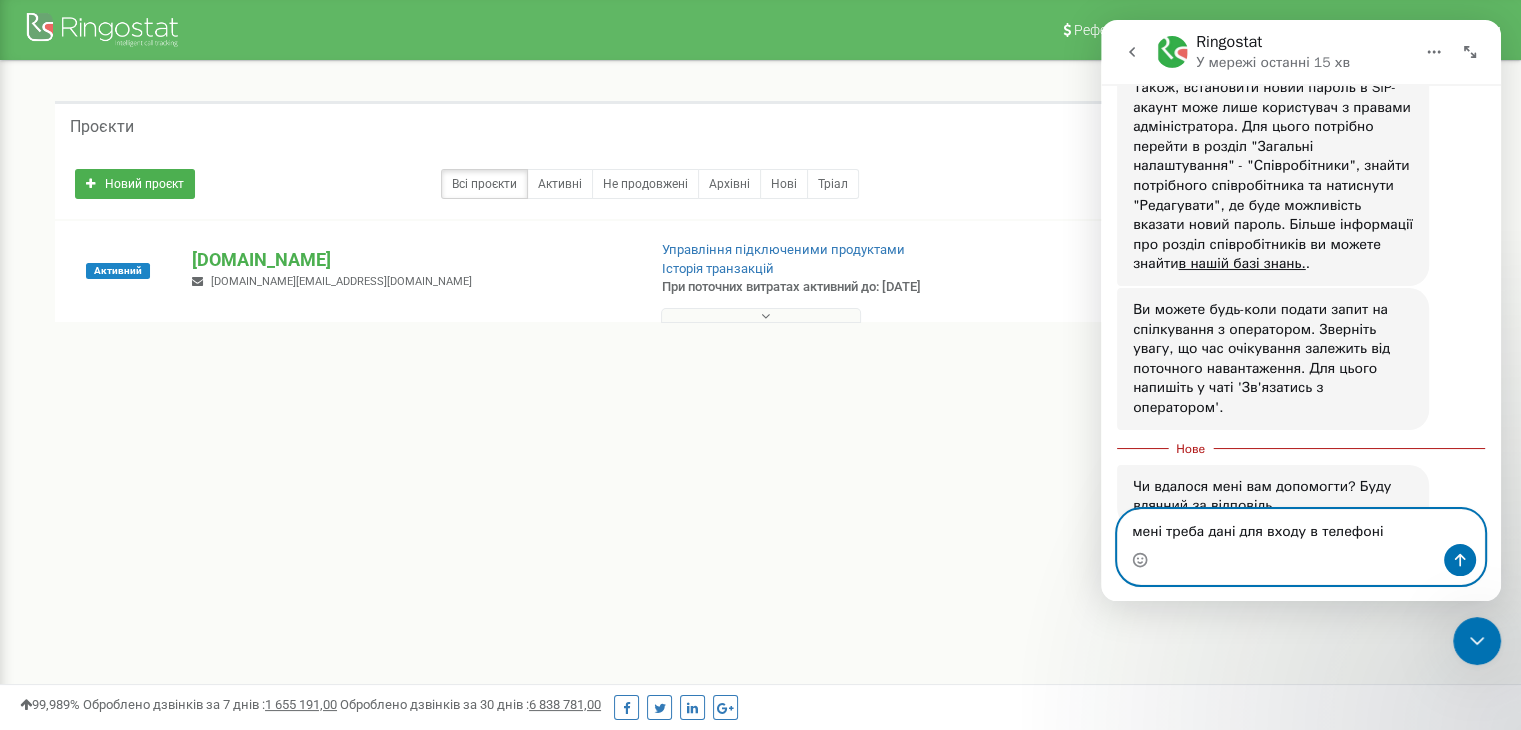 type on "мені треба дані для входу в телефонію" 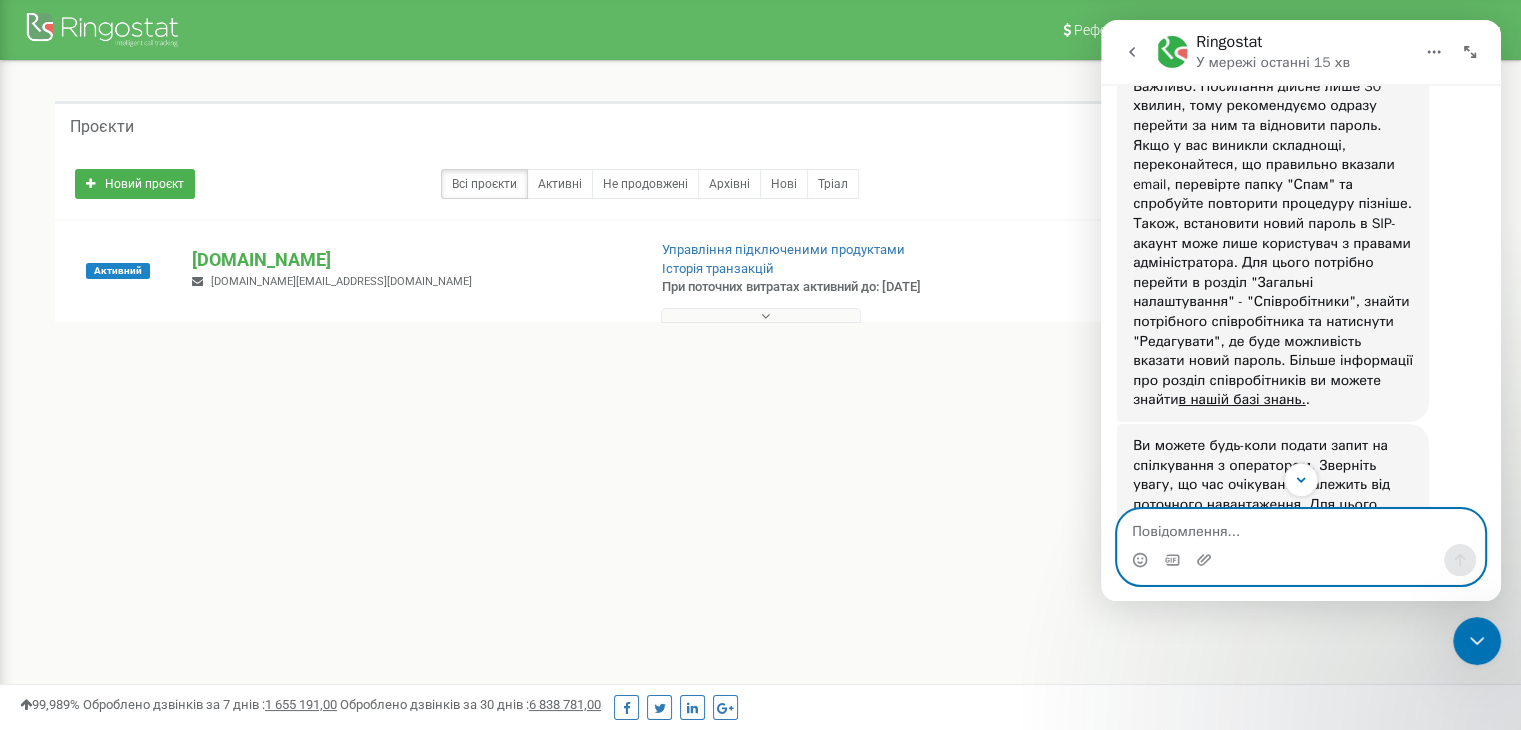 scroll, scrollTop: 797, scrollLeft: 0, axis: vertical 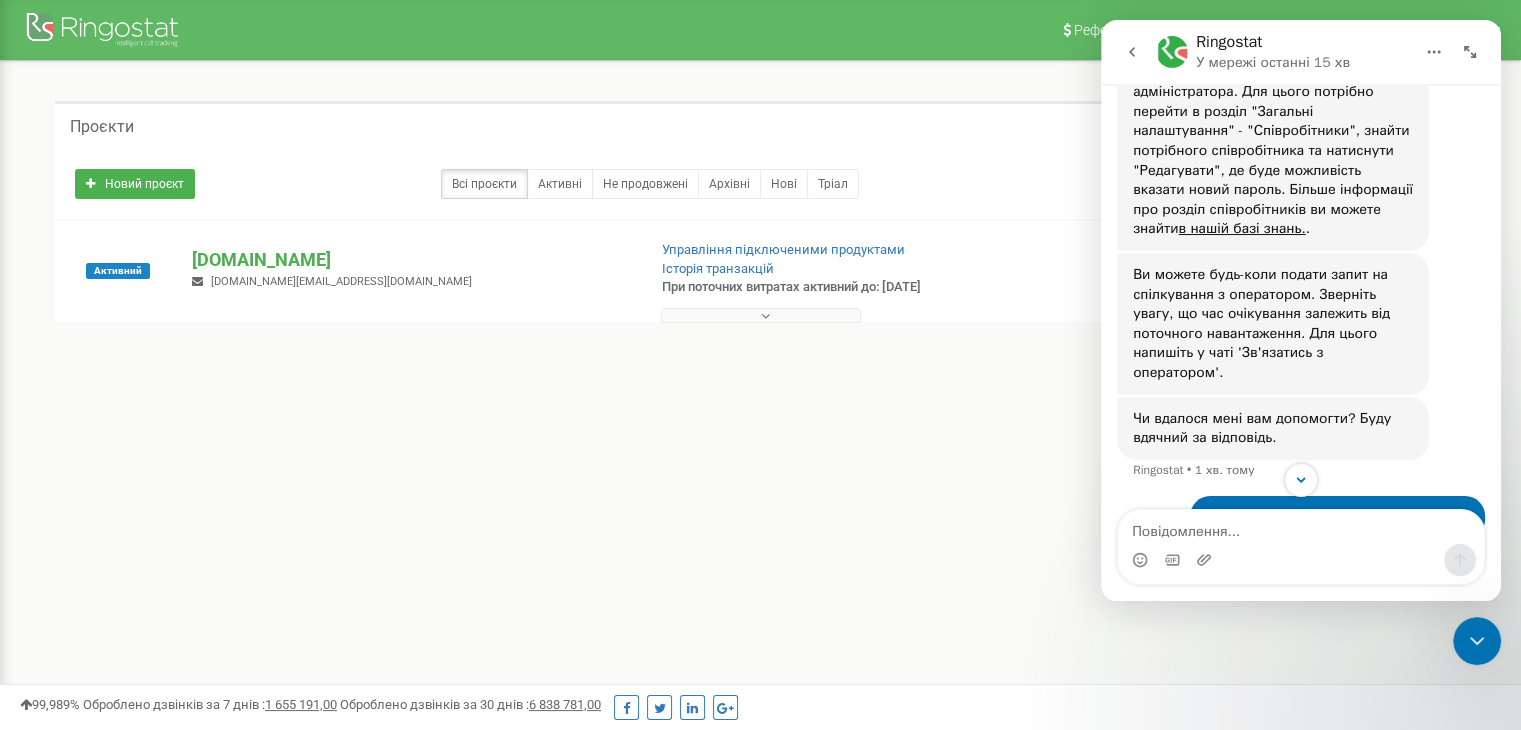 click on "Ви можете будь-коли подати запит на спілкування з оператором. Зверніть увагу, що час очікування залежить від поточного навантаження. Для цього напишіть у чаті 'Зв'язатись з оператором'." at bounding box center [1273, 324] 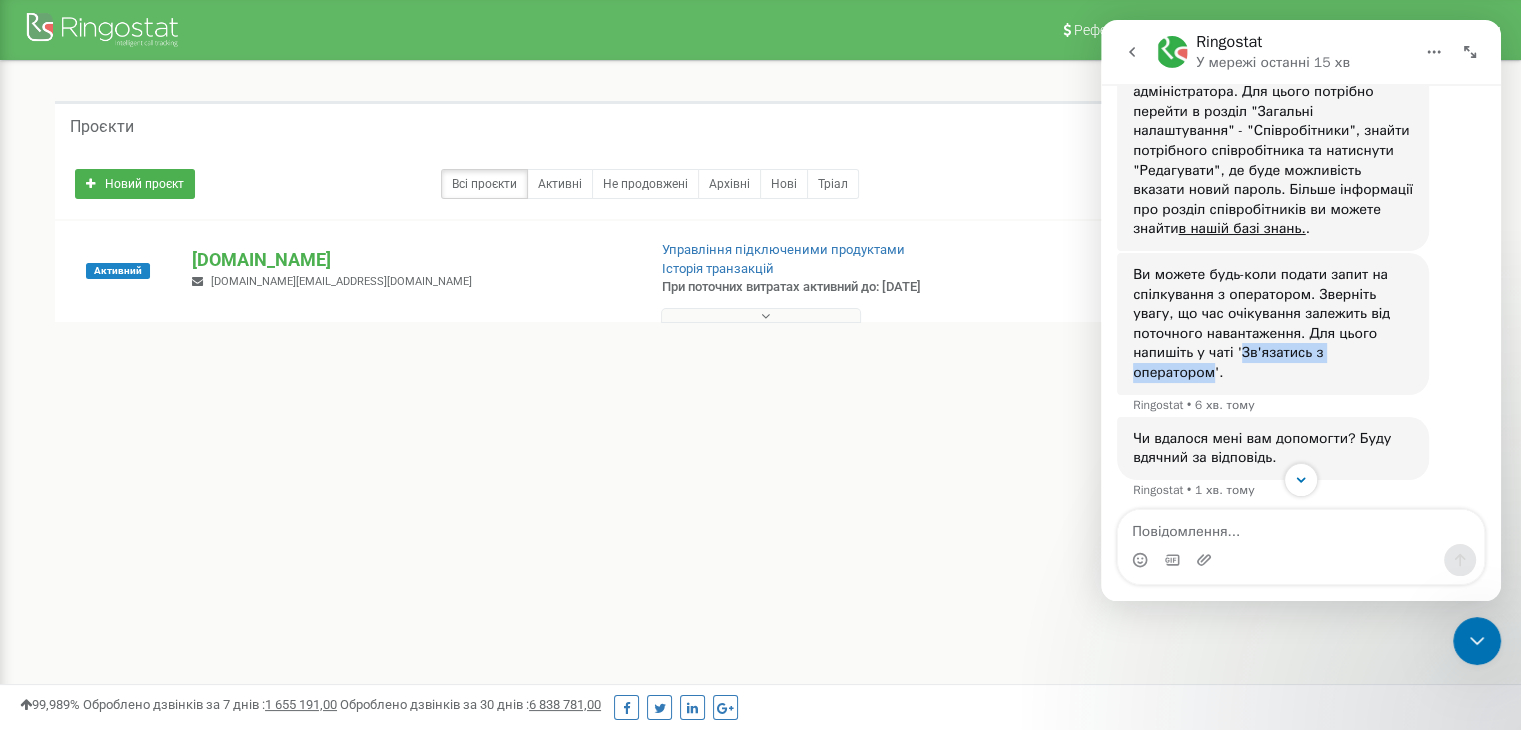drag, startPoint x: 1165, startPoint y: 315, endPoint x: 1249, endPoint y: 318, distance: 84.05355 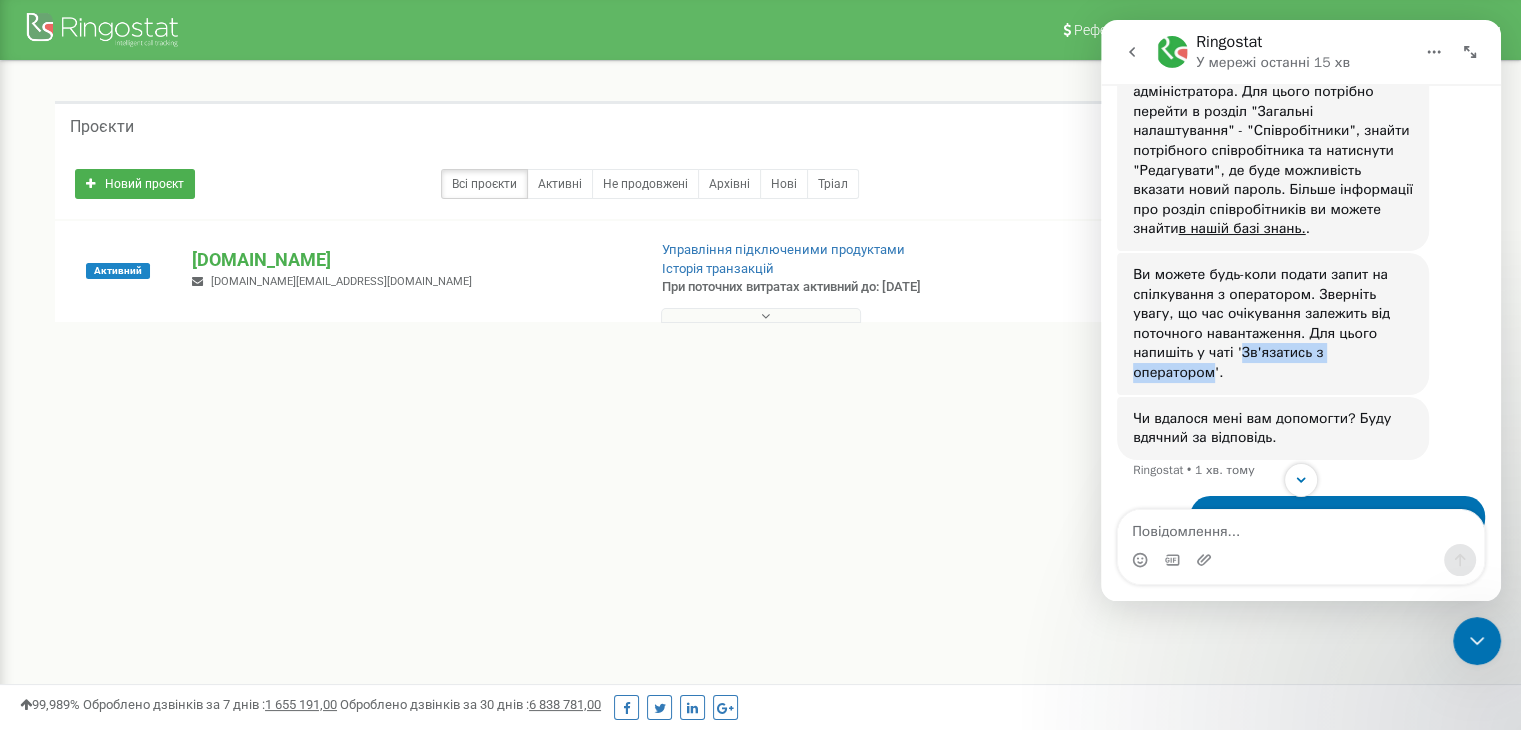 copy on "Зв'язатись з оператором" 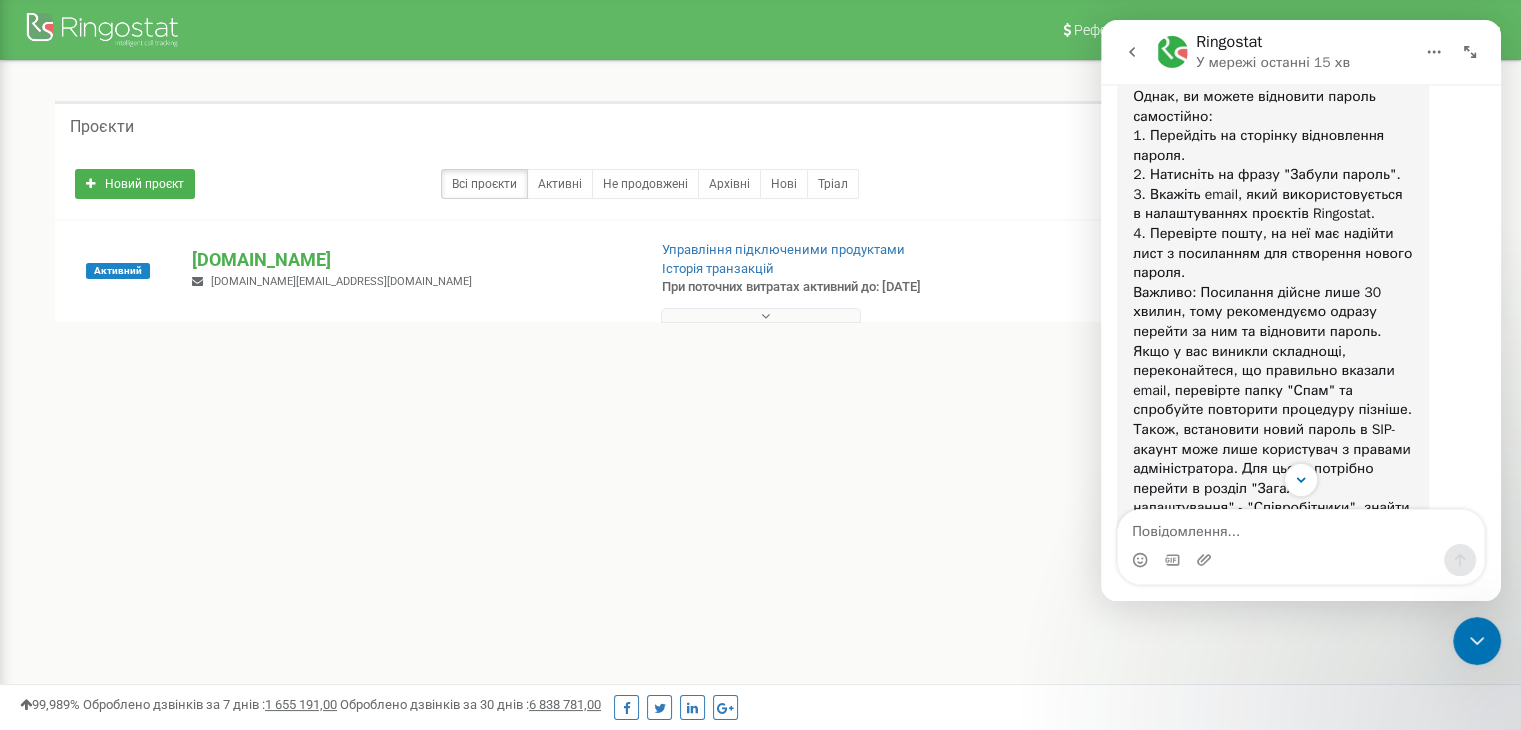 scroll, scrollTop: 1197, scrollLeft: 0, axis: vertical 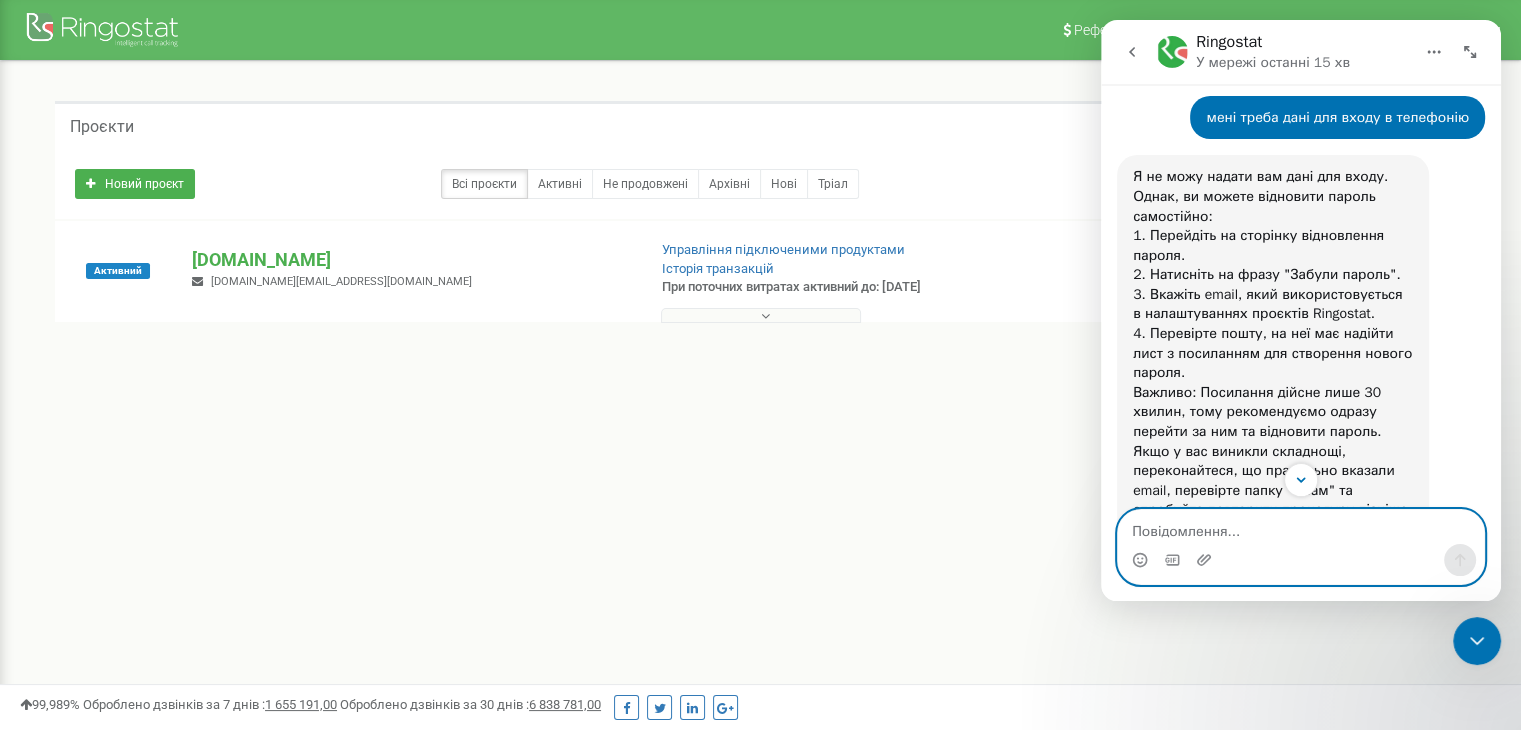 click at bounding box center [1301, 527] 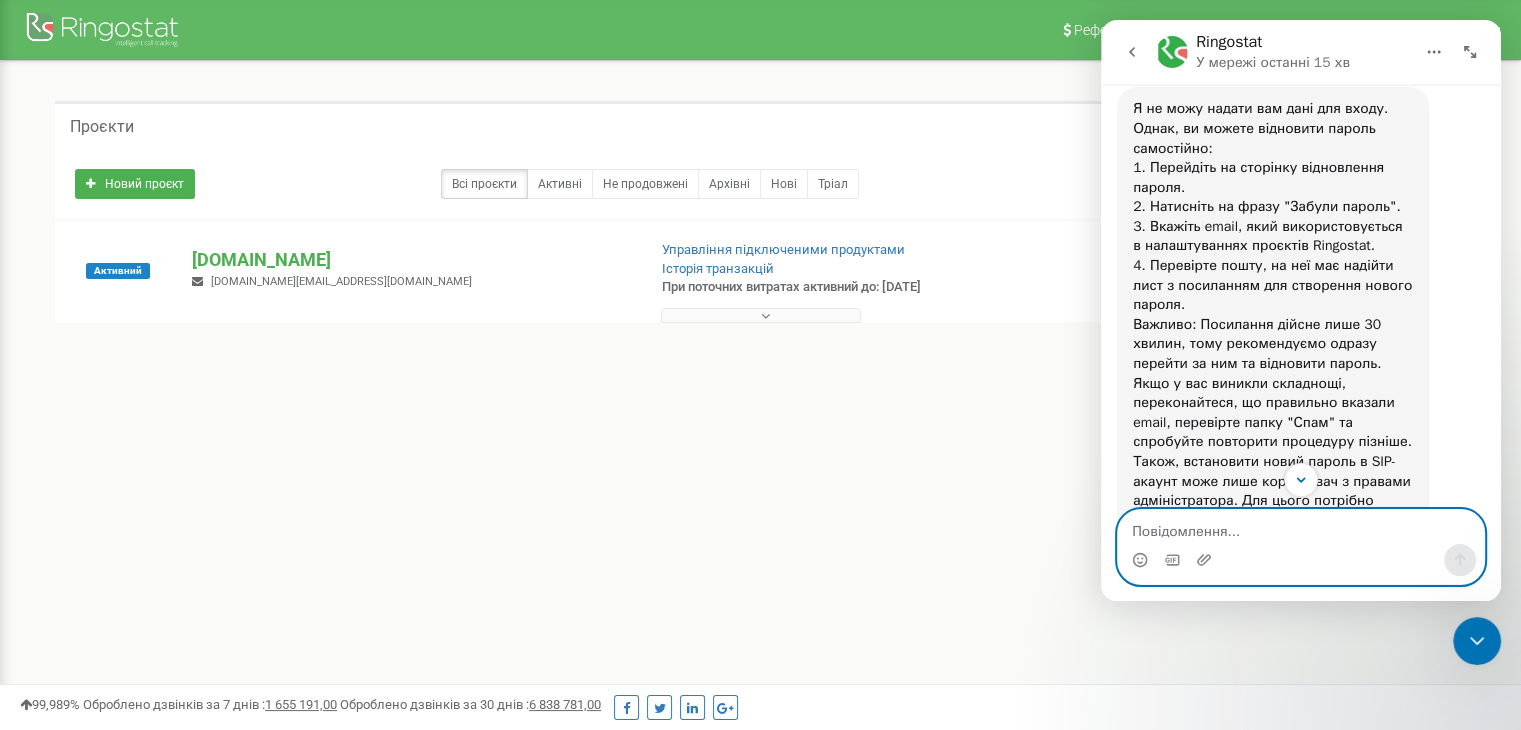 scroll, scrollTop: 1297, scrollLeft: 0, axis: vertical 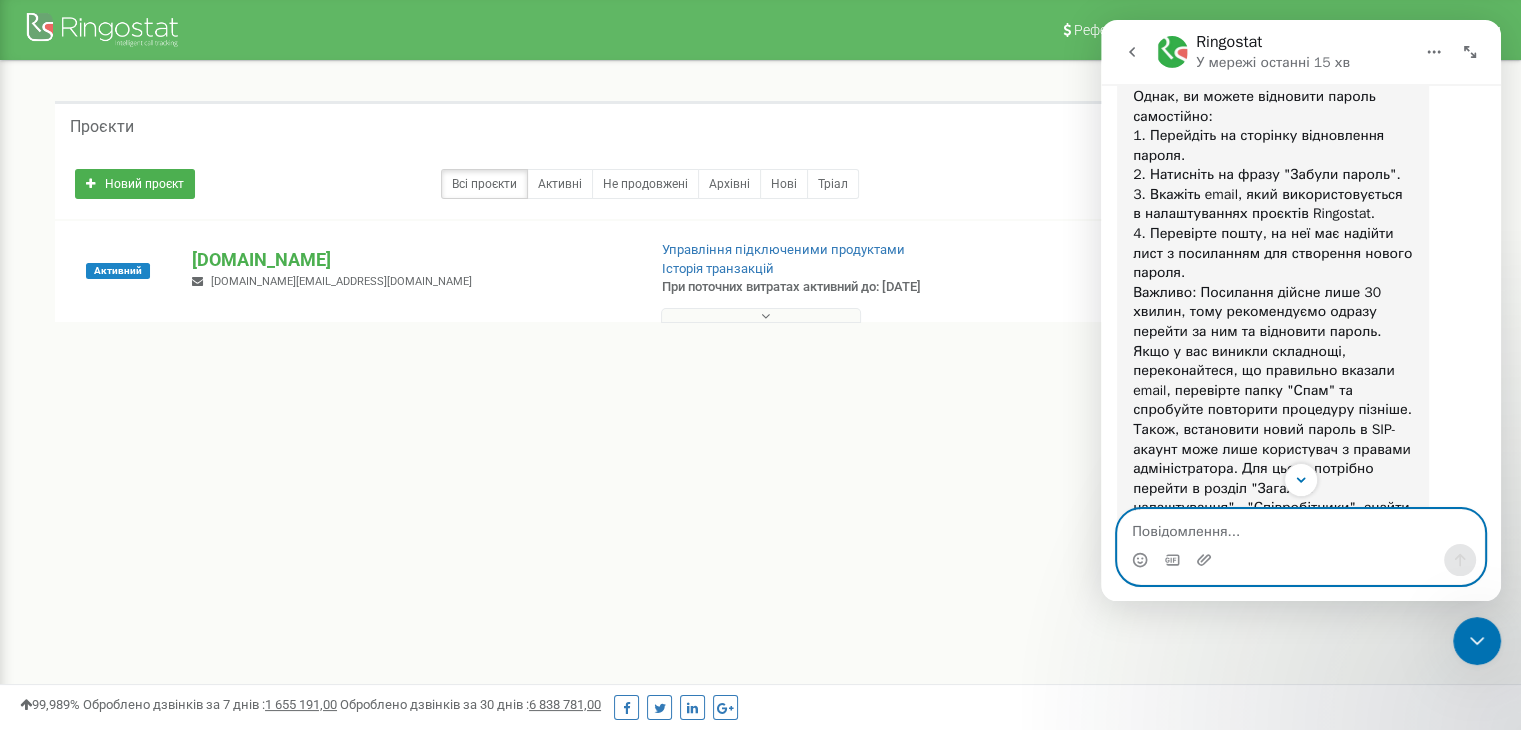 paste on "Зв'язатись з оператором" 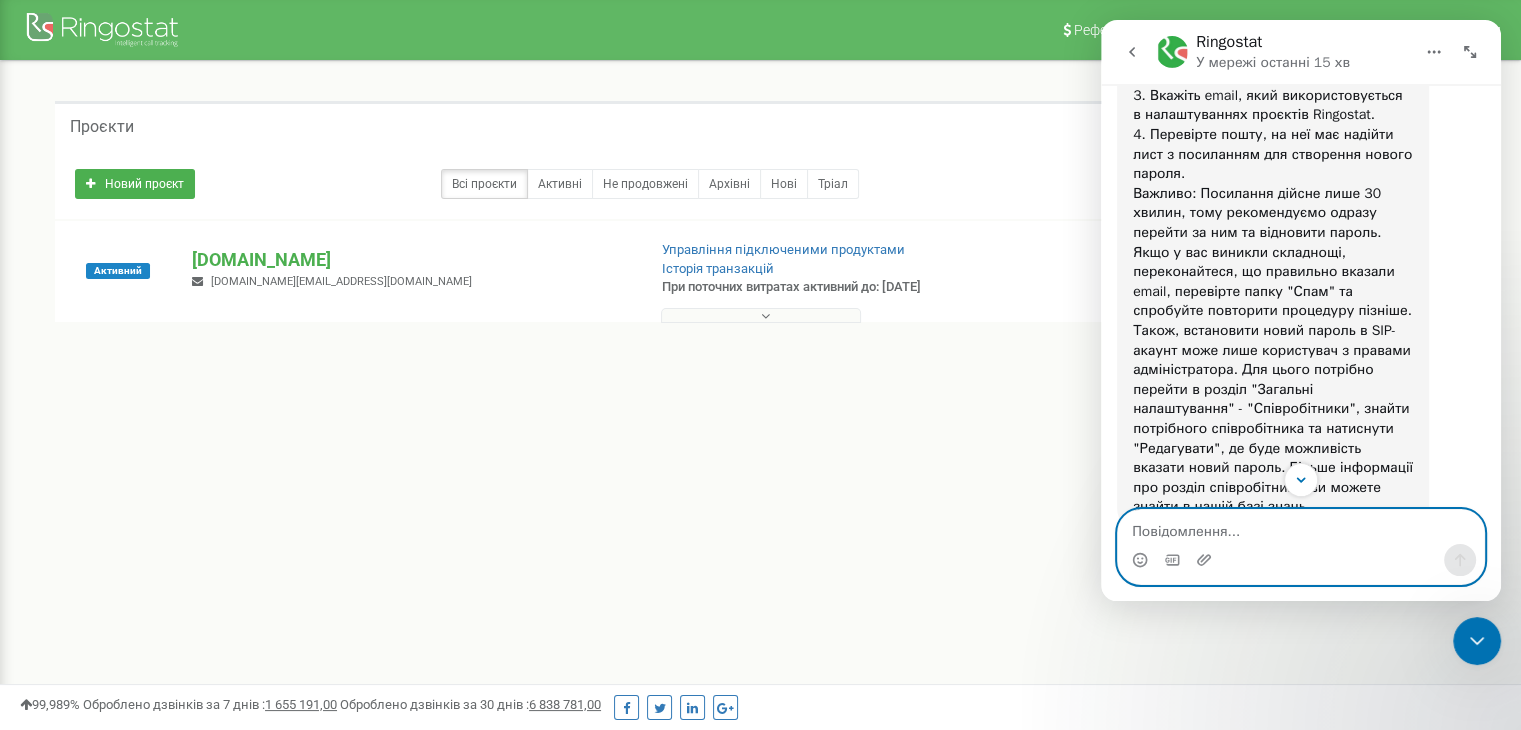 scroll, scrollTop: 1556, scrollLeft: 0, axis: vertical 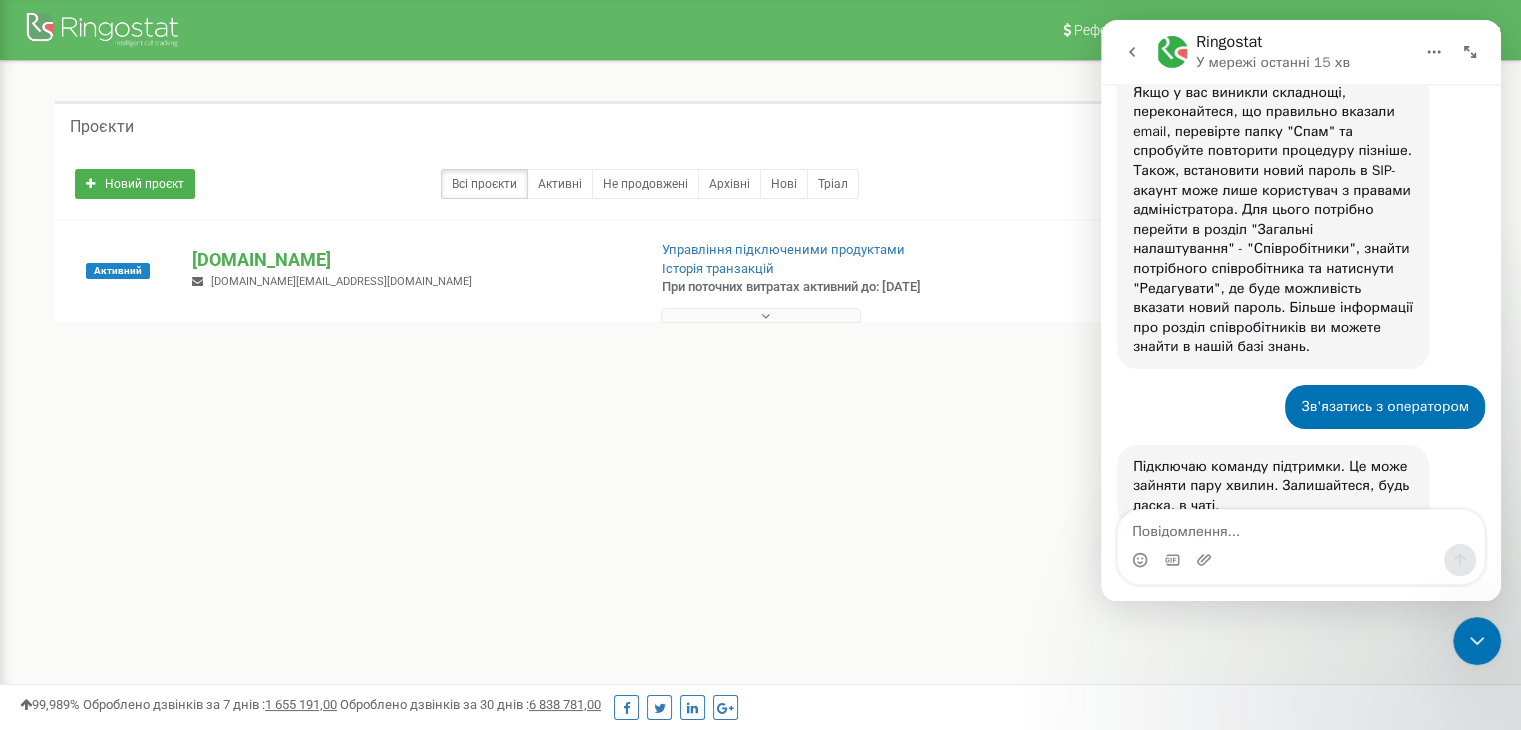 click on "Підключаю команду підтримки. Це може зайняти пару хвилин. Залишайтеся, будь ласка, в чаті." at bounding box center [1273, 486] 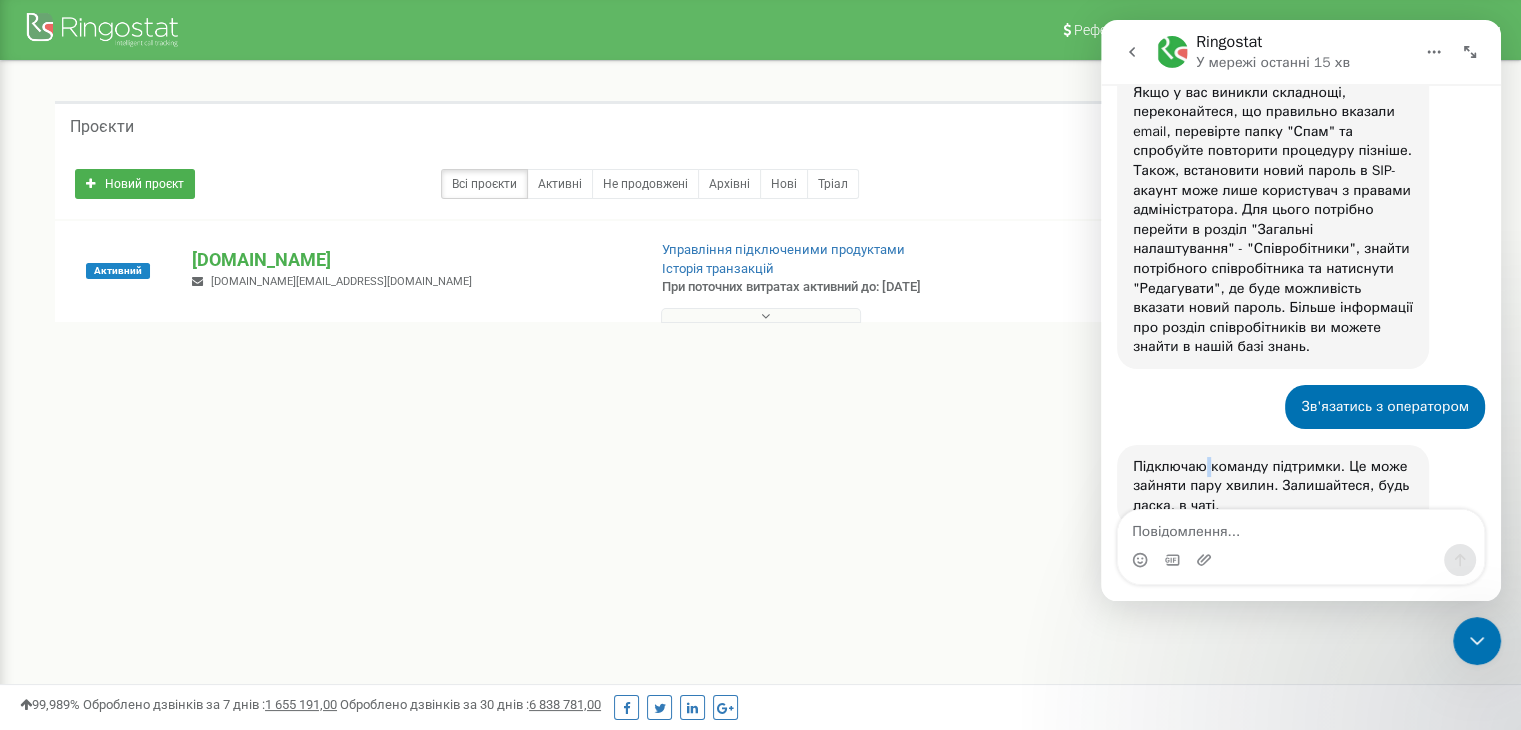 click on "Підключаю команду підтримки. Це може зайняти пару хвилин. Залишайтеся, будь ласка, в чаті." at bounding box center (1273, 486) 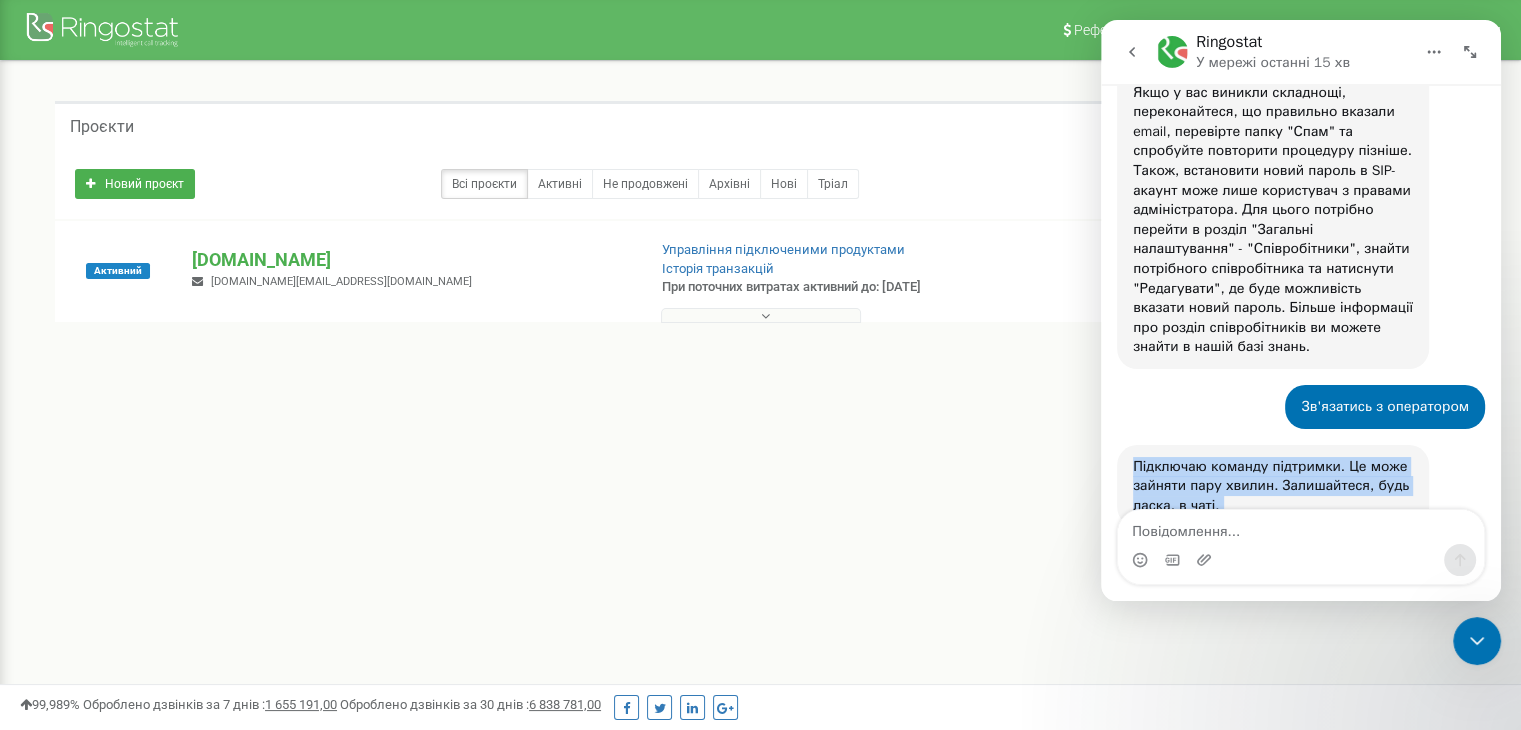 click on "Підключаю команду підтримки. Це може зайняти пару хвилин. Залишайтеся, будь ласка, в чаті." at bounding box center (1273, 486) 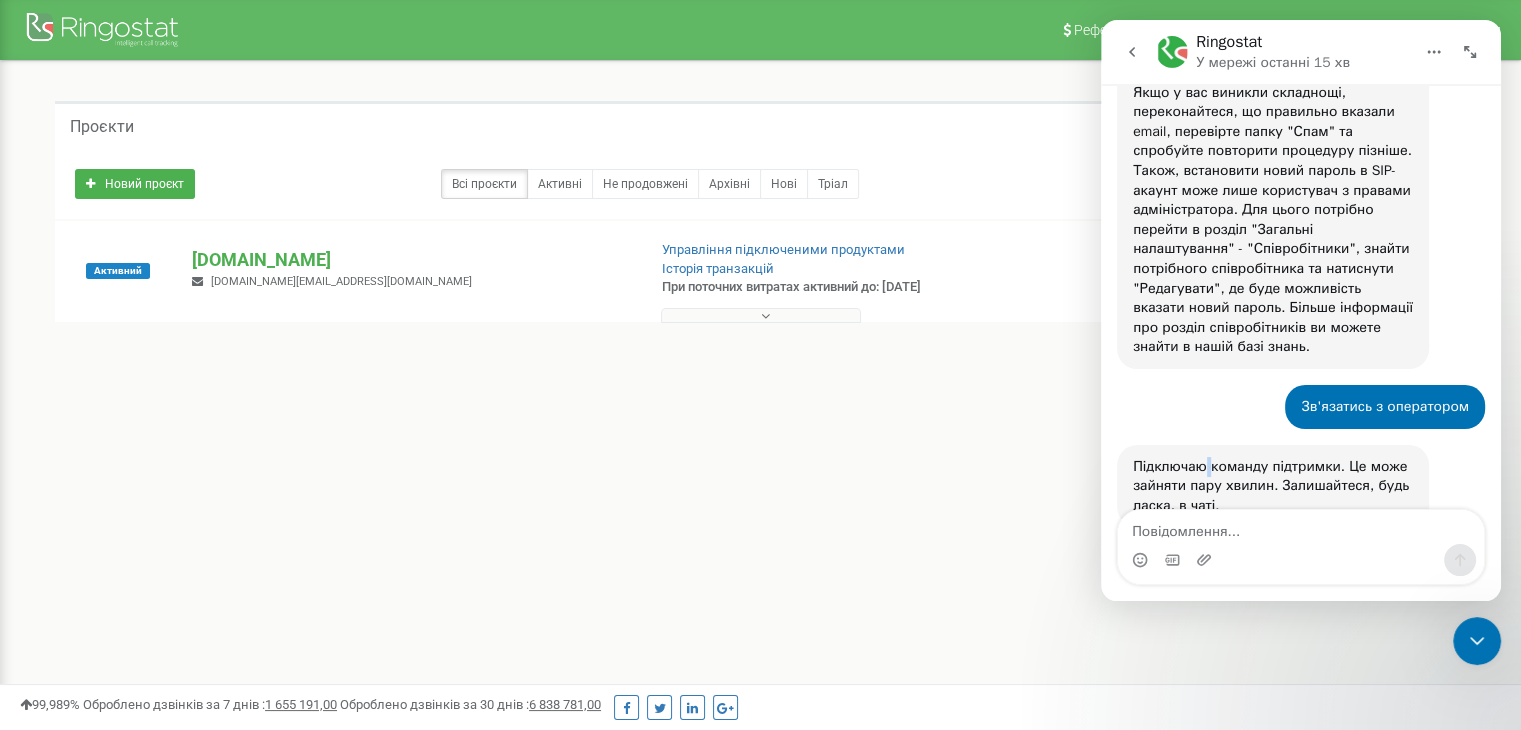 click on "Підключаю команду підтримки. Це може зайняти пару хвилин. Залишайтеся, будь ласка, в чаті." at bounding box center [1273, 486] 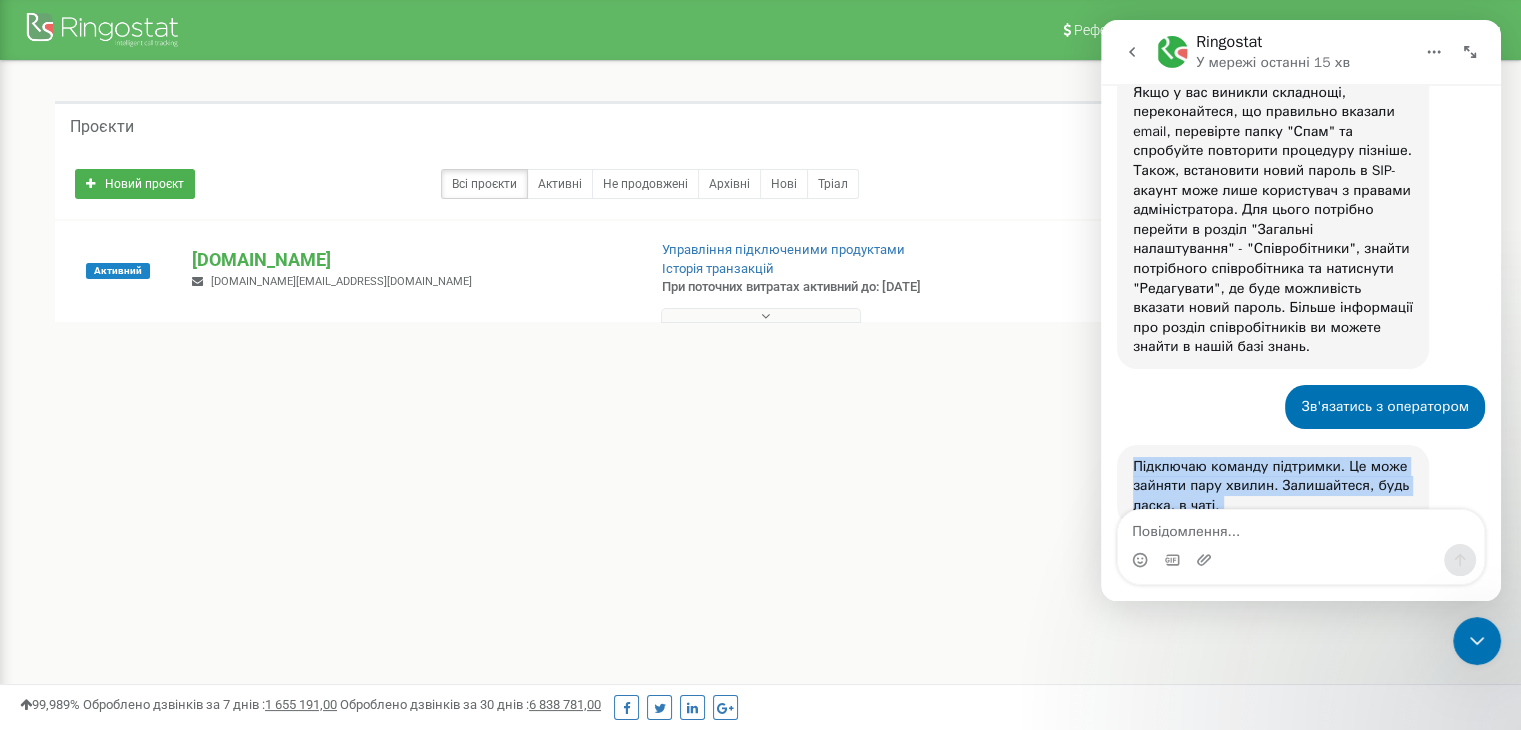 click on "Підключаю команду підтримки. Це може зайняти пару хвилин. Залишайтеся, будь ласка, в чаті." at bounding box center [1273, 486] 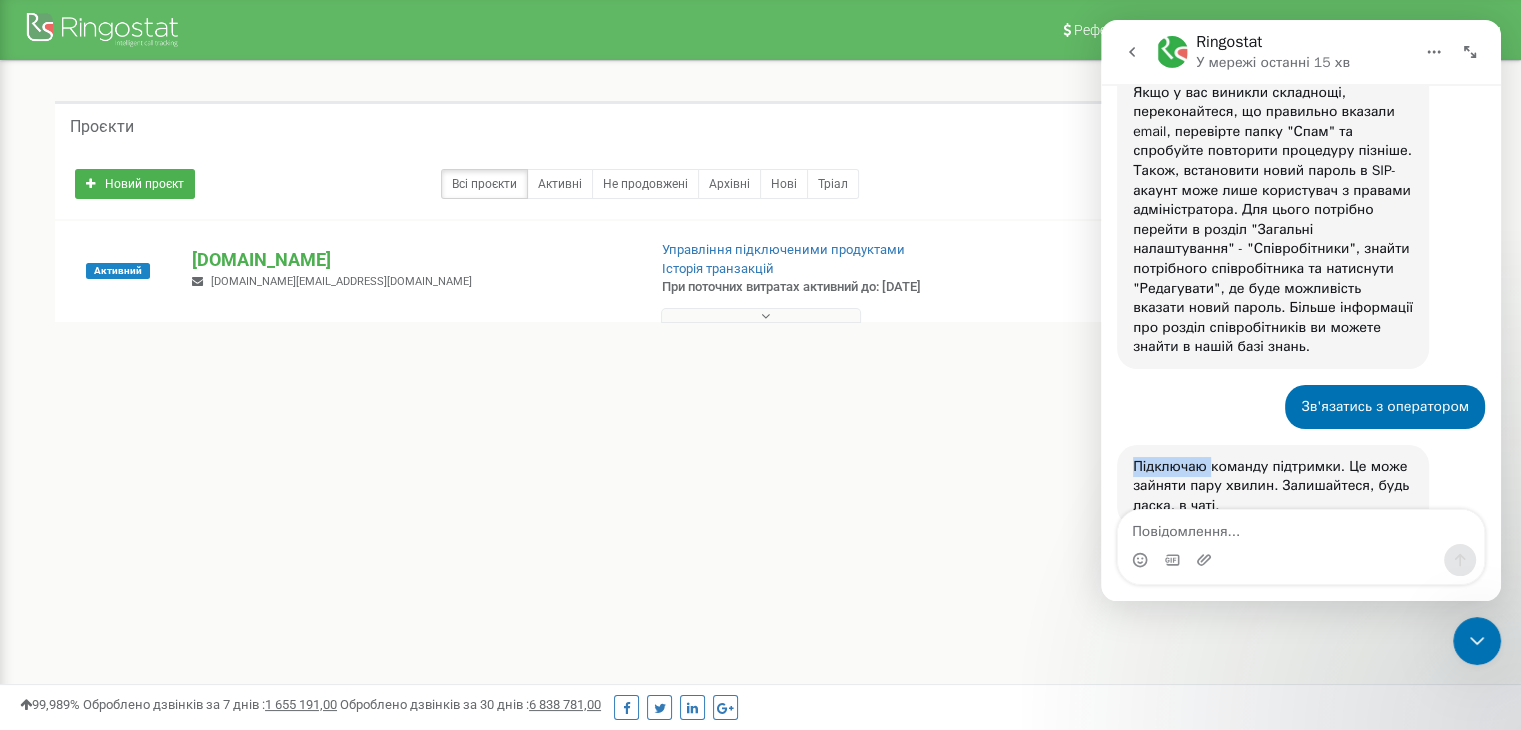 click on "Підключаю команду підтримки. Це може зайняти пару хвилин. Залишайтеся, будь ласка, в чаті." at bounding box center (1273, 486) 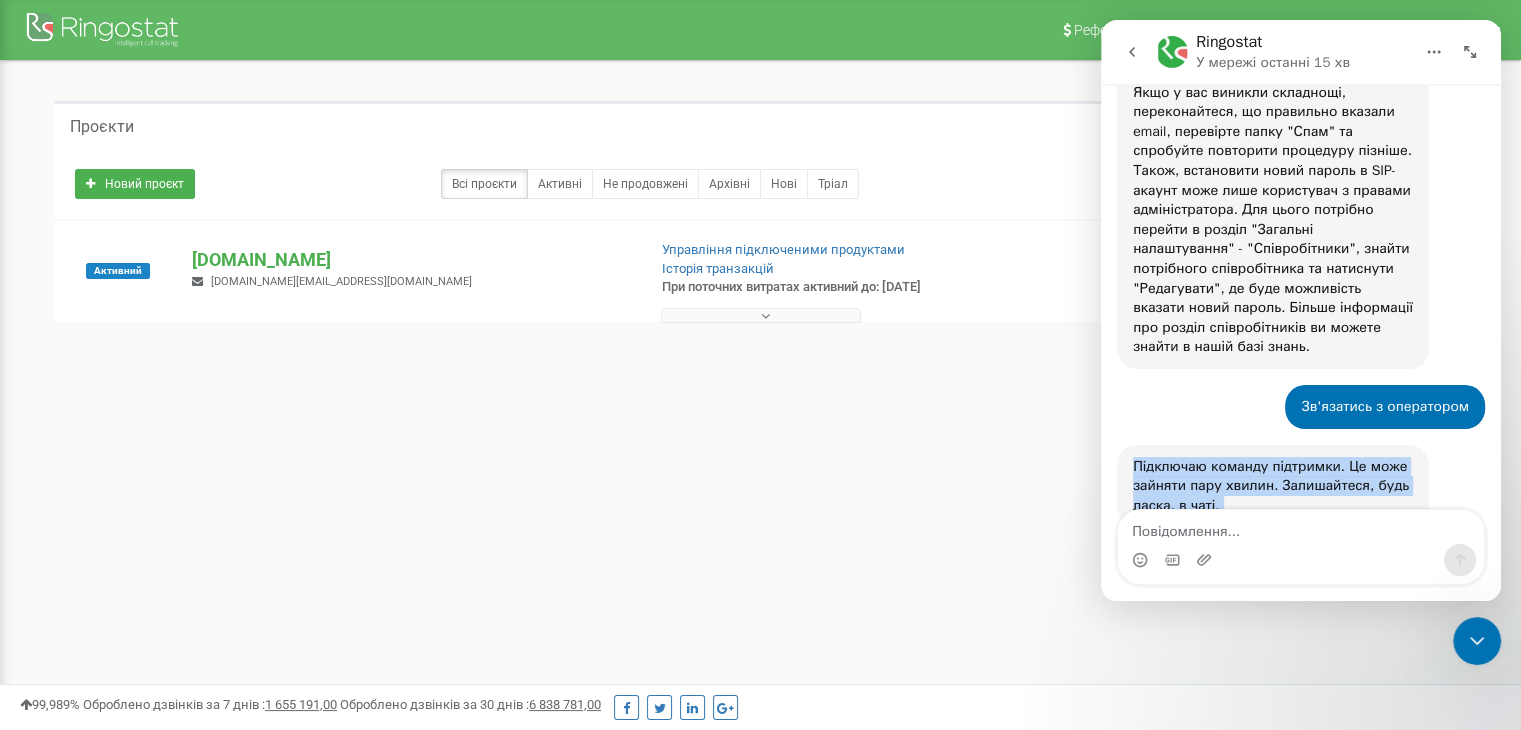 click on "Підключаю команду підтримки. Це може зайняти пару хвилин. Залишайтеся, будь ласка, в чаті." at bounding box center (1273, 486) 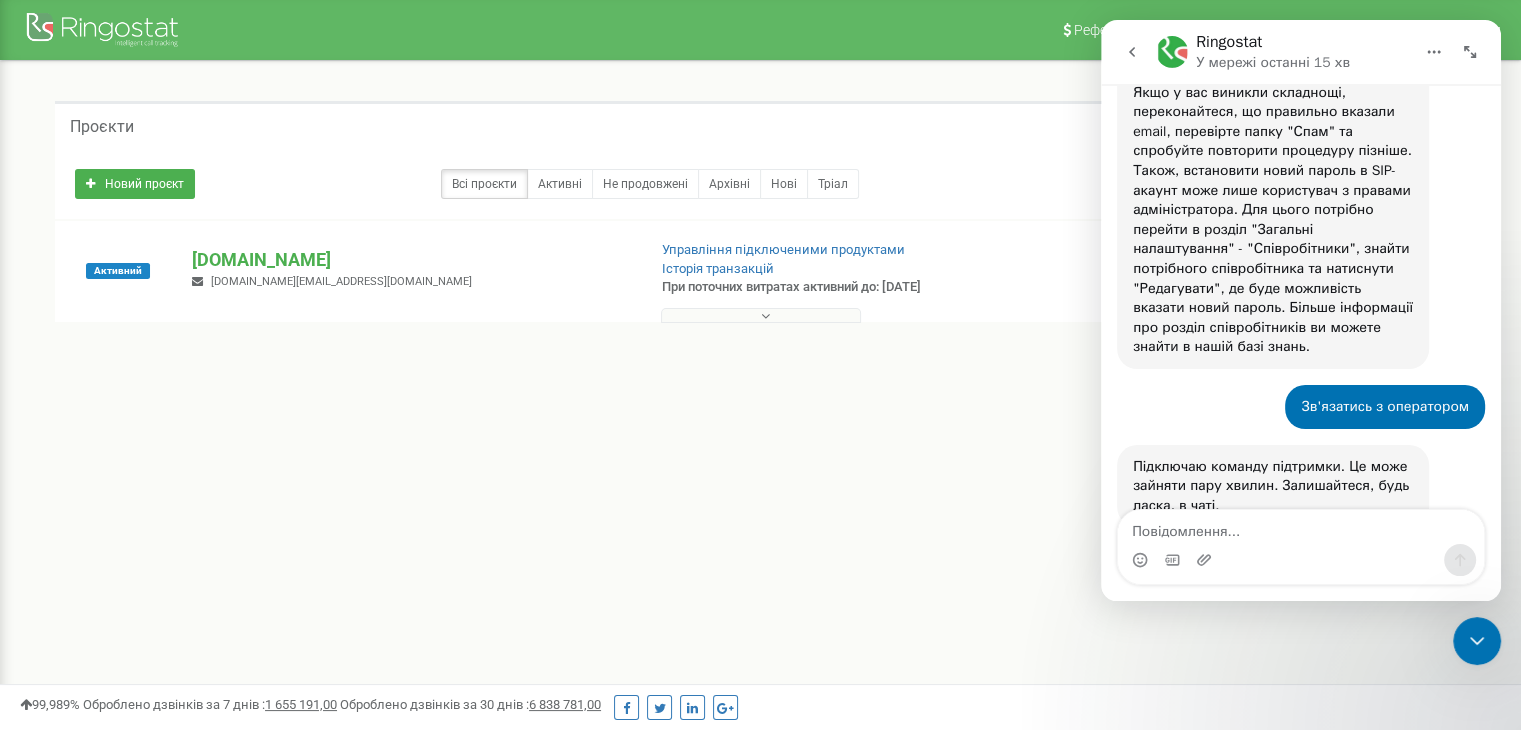 click on "Підключаю команду підтримки. Це може зайняти пару хвилин. Залишайтеся, будь ласка, в чаті. Ringostat    •   Щойно" at bounding box center [1301, 508] 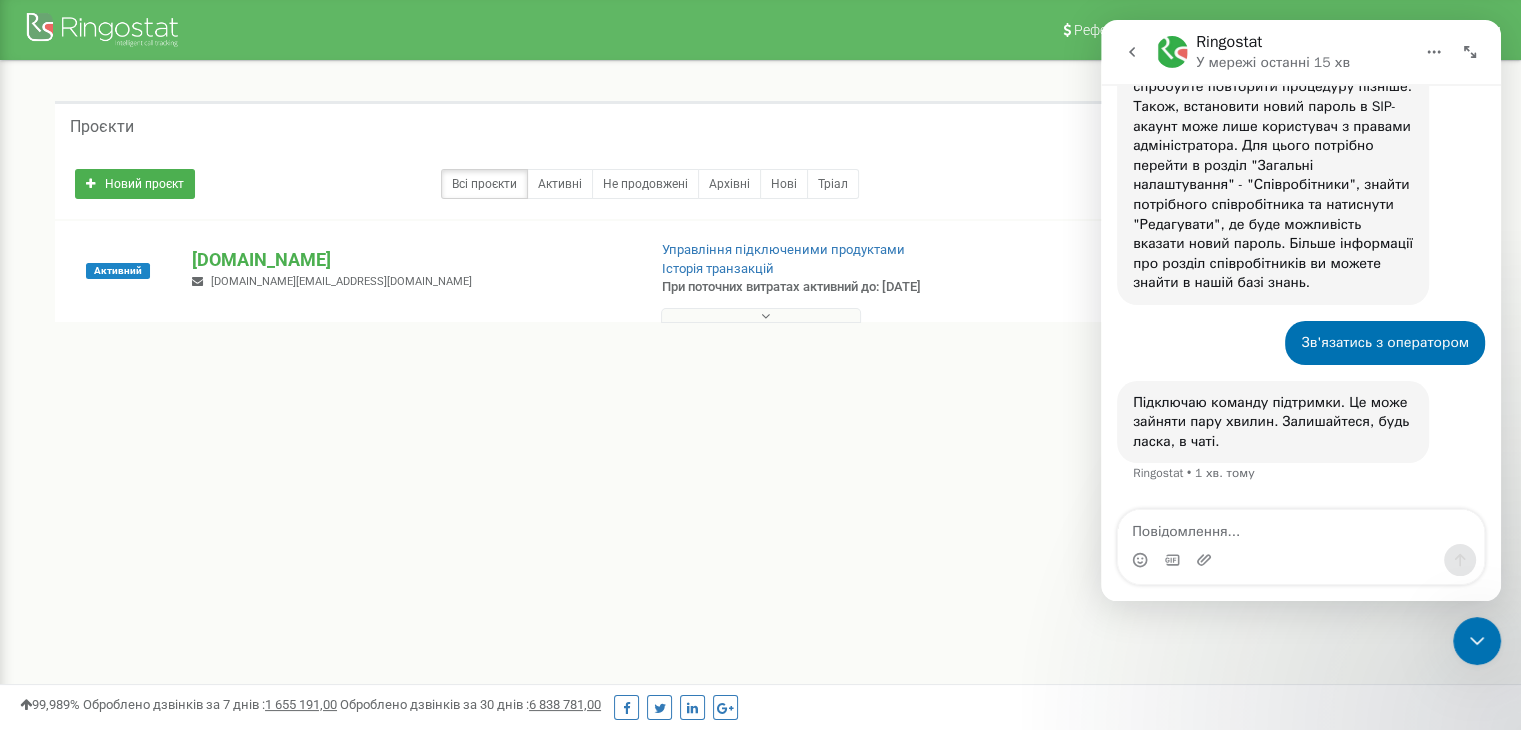 scroll, scrollTop: 1633, scrollLeft: 0, axis: vertical 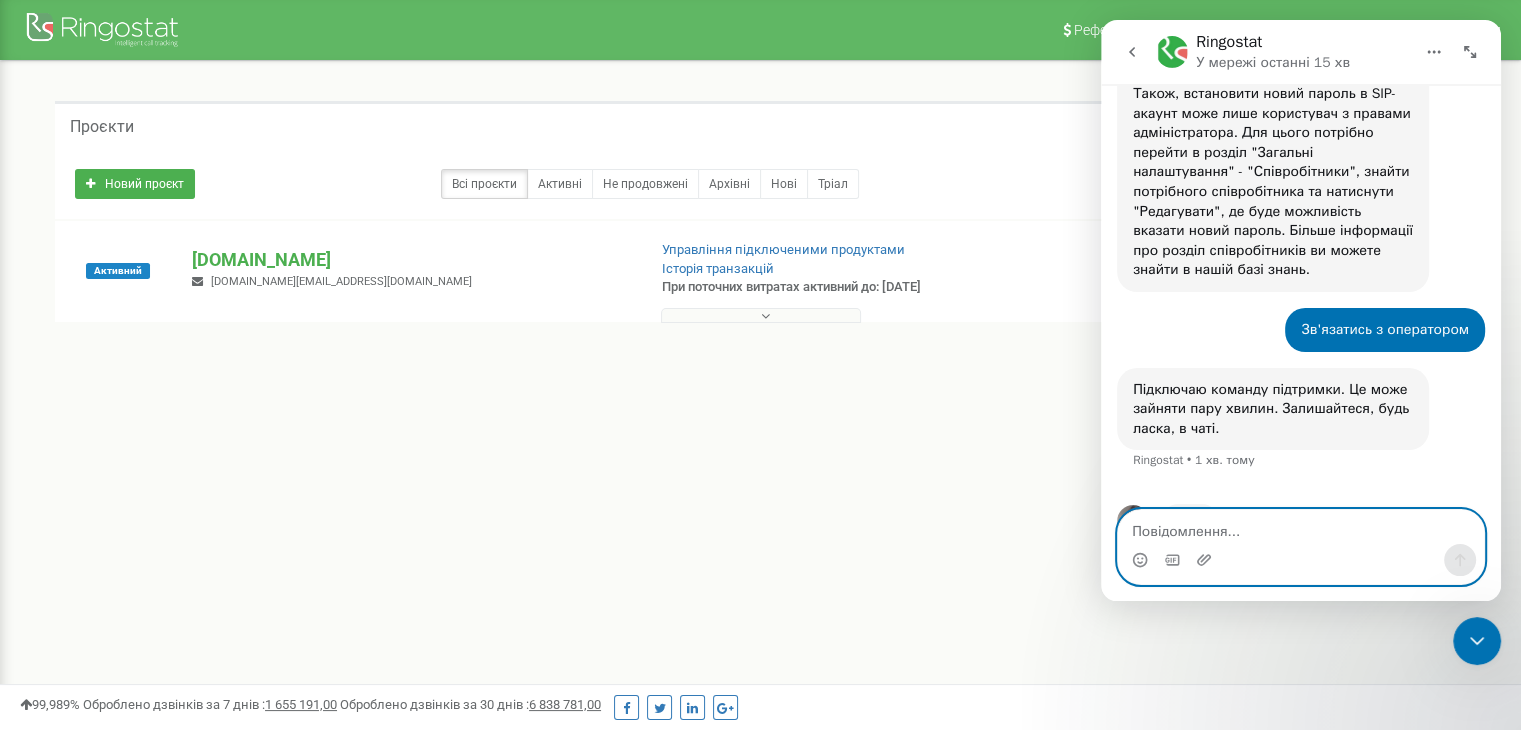 click at bounding box center (1301, 527) 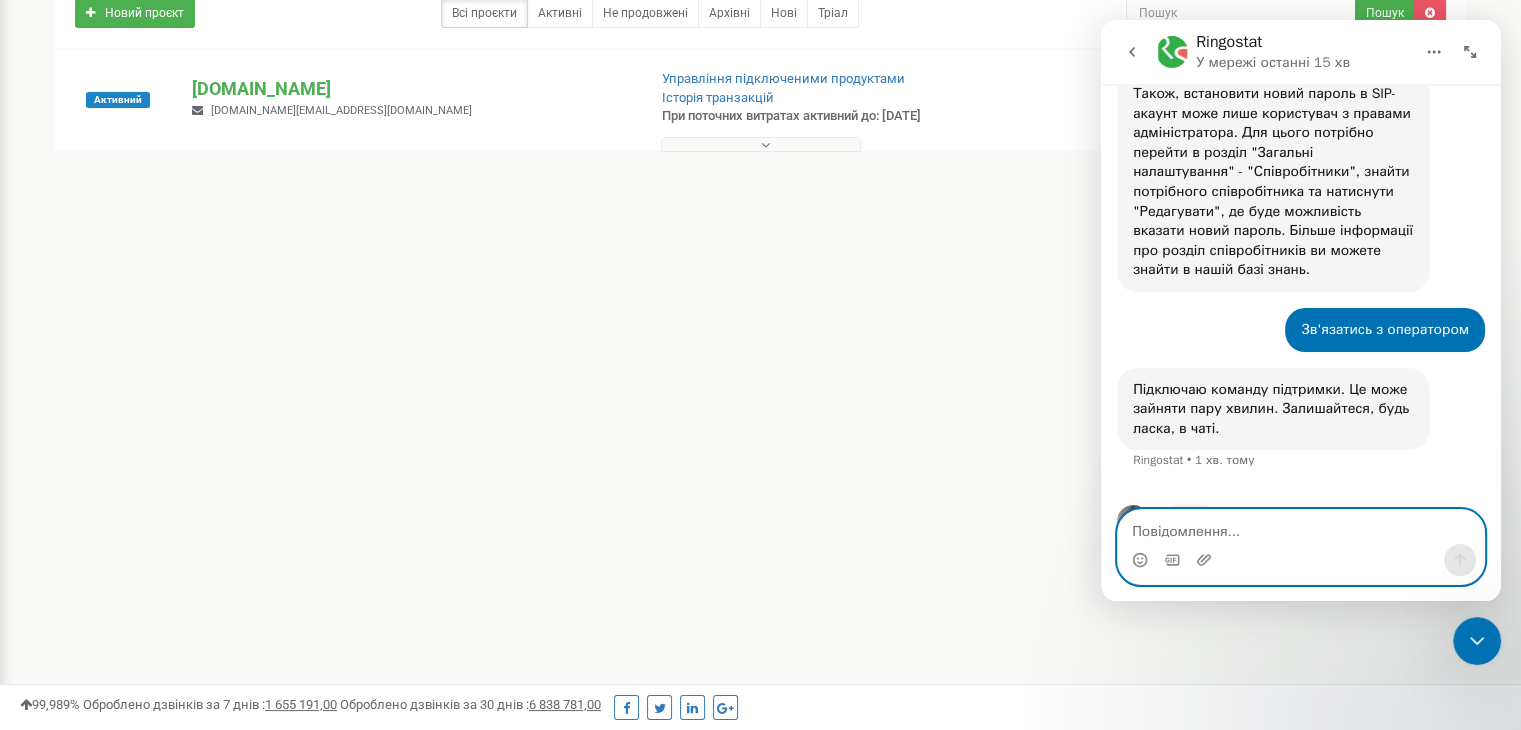 scroll, scrollTop: 0, scrollLeft: 0, axis: both 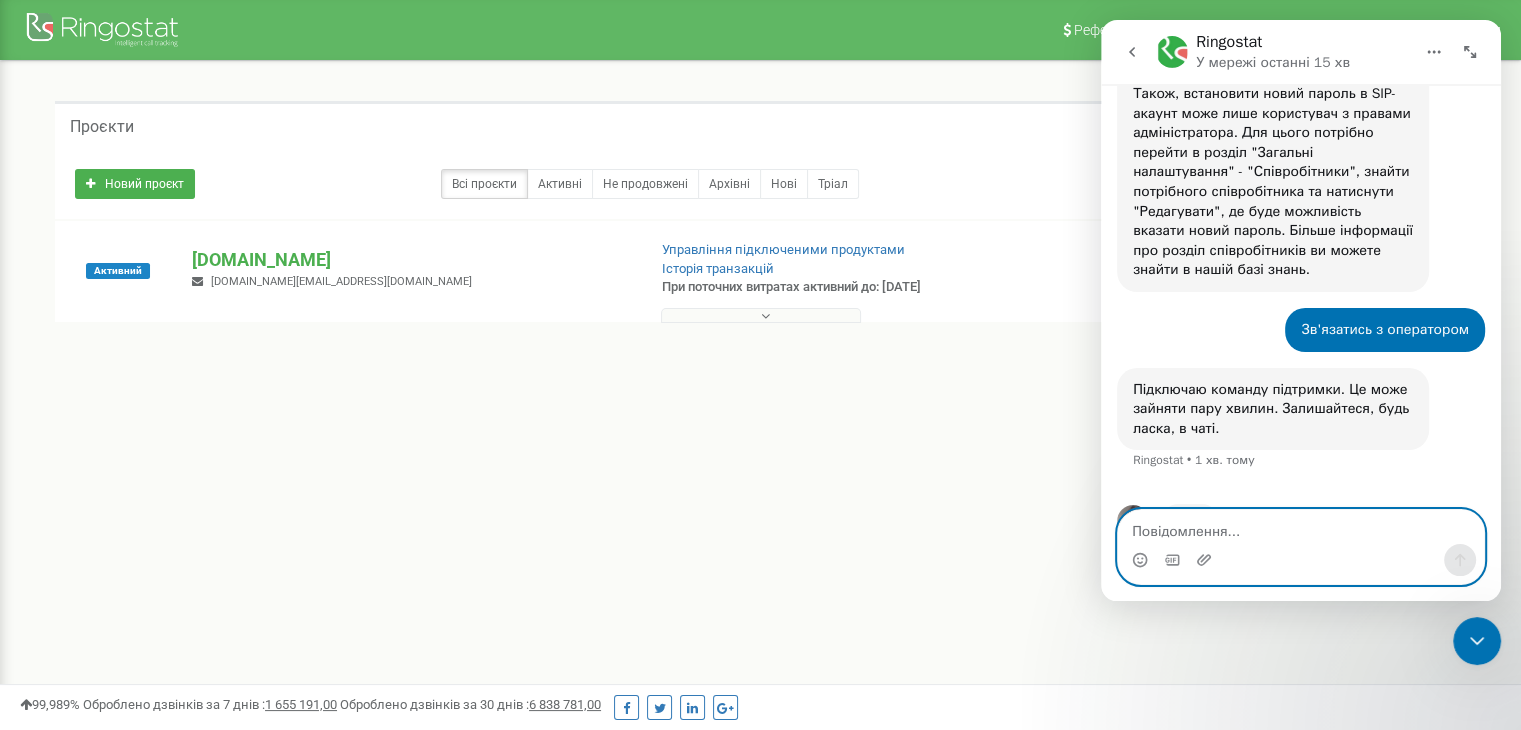 click at bounding box center (1301, 527) 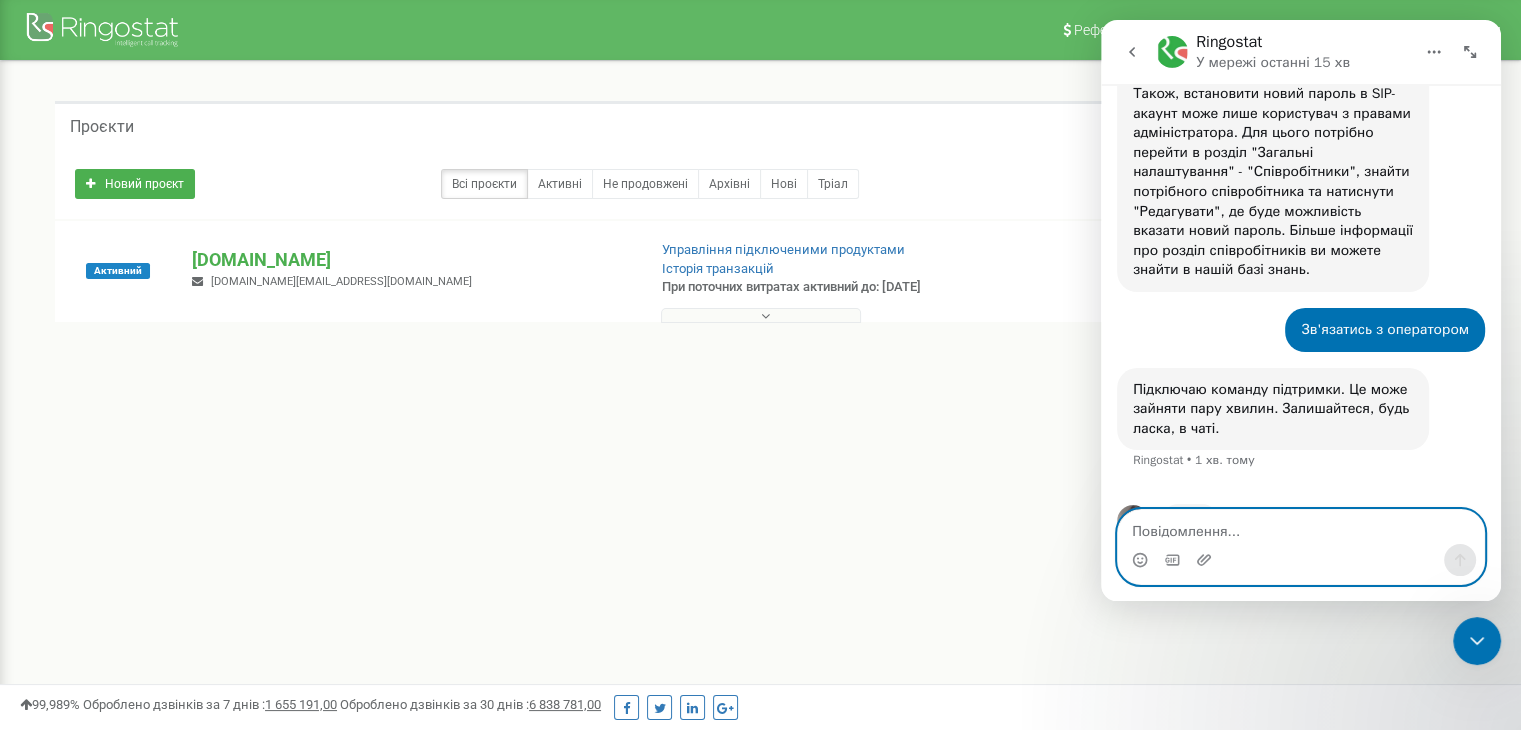 click at bounding box center (1301, 527) 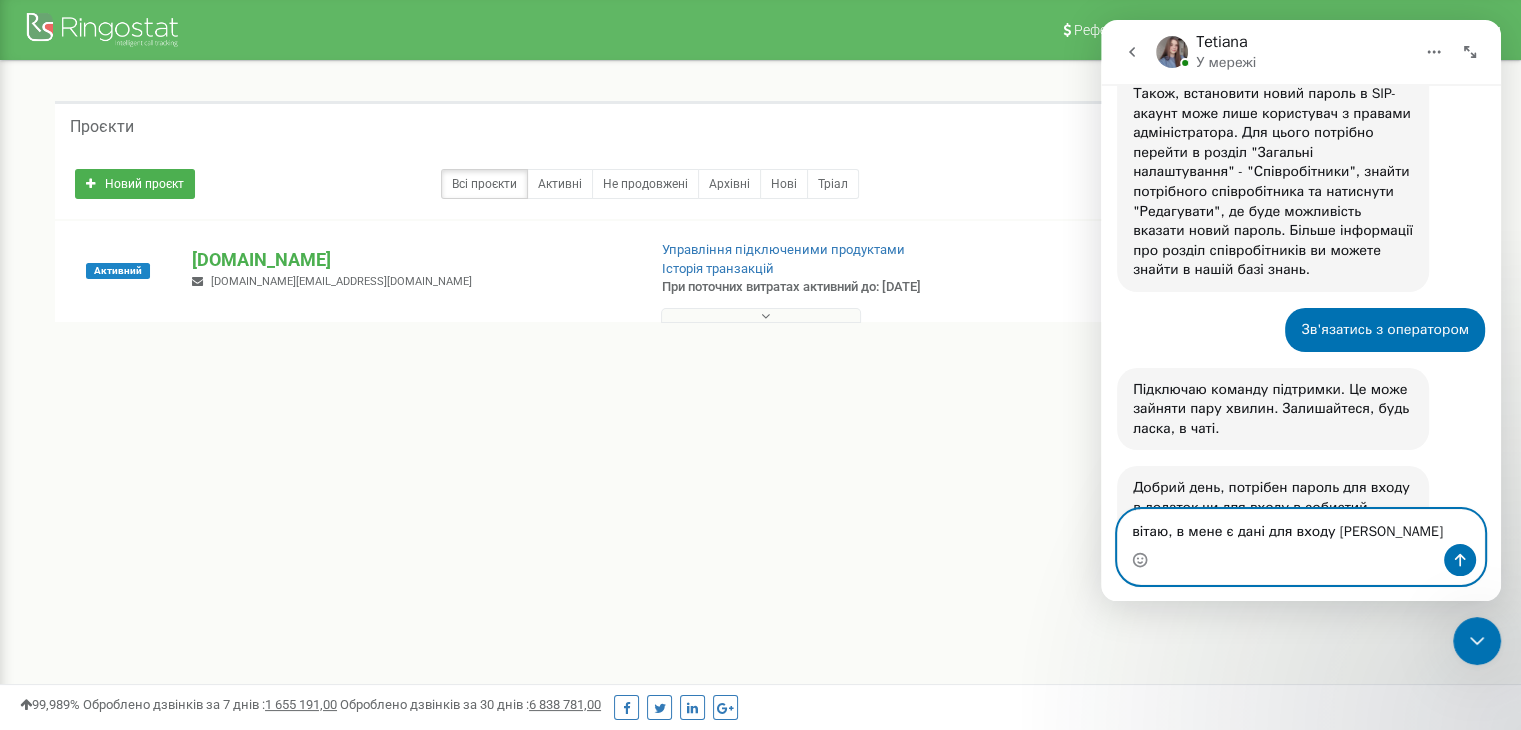 scroll, scrollTop: 1655, scrollLeft: 0, axis: vertical 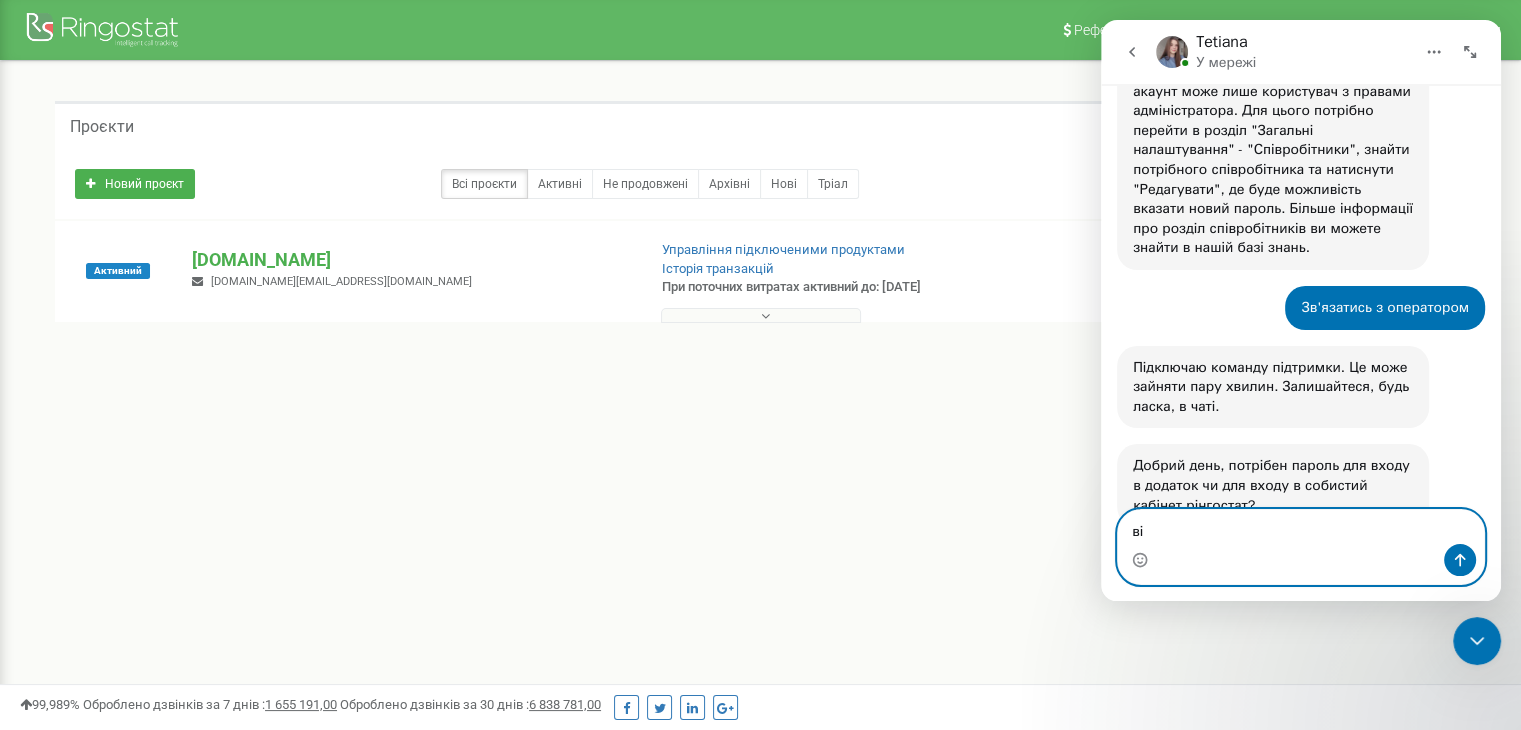type on "в" 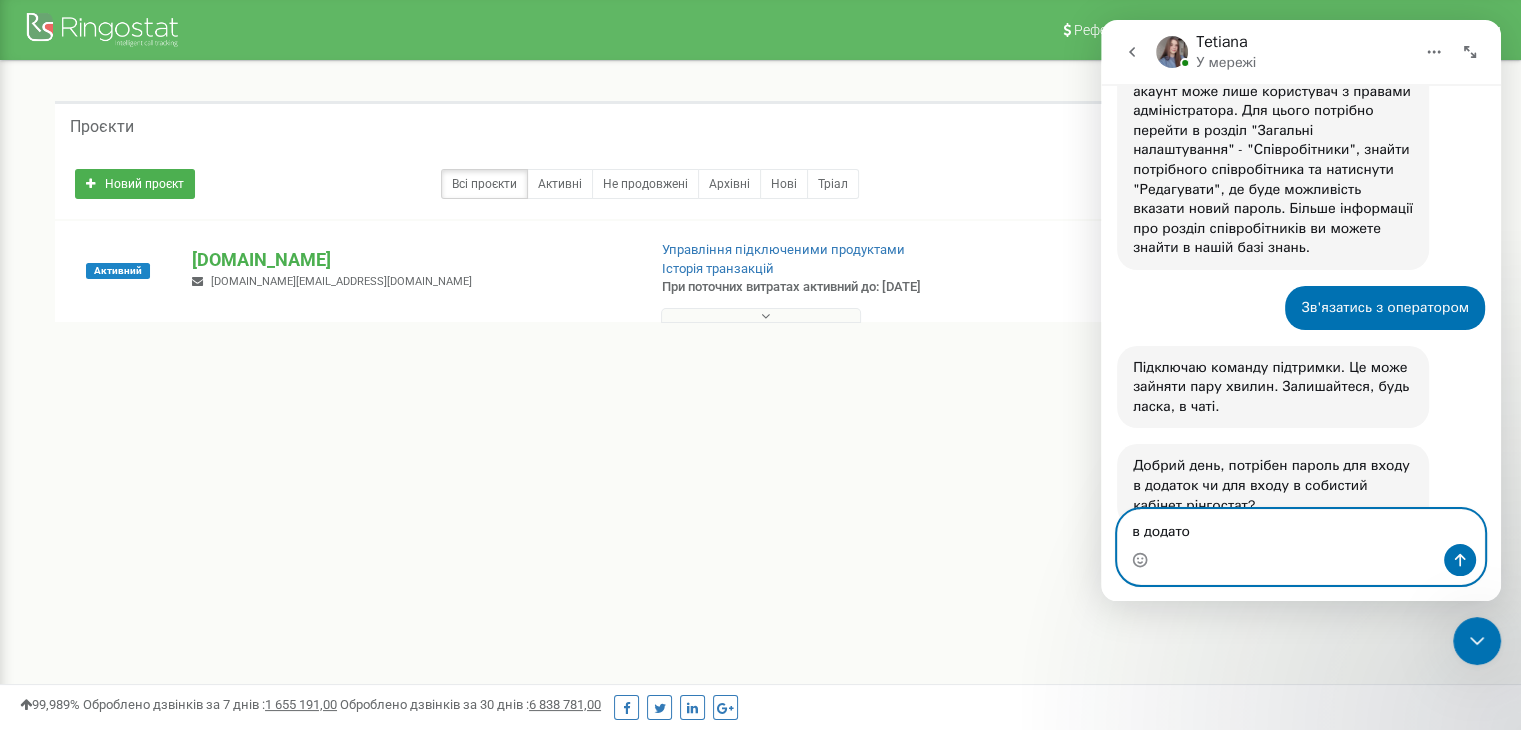 type on "в додаток" 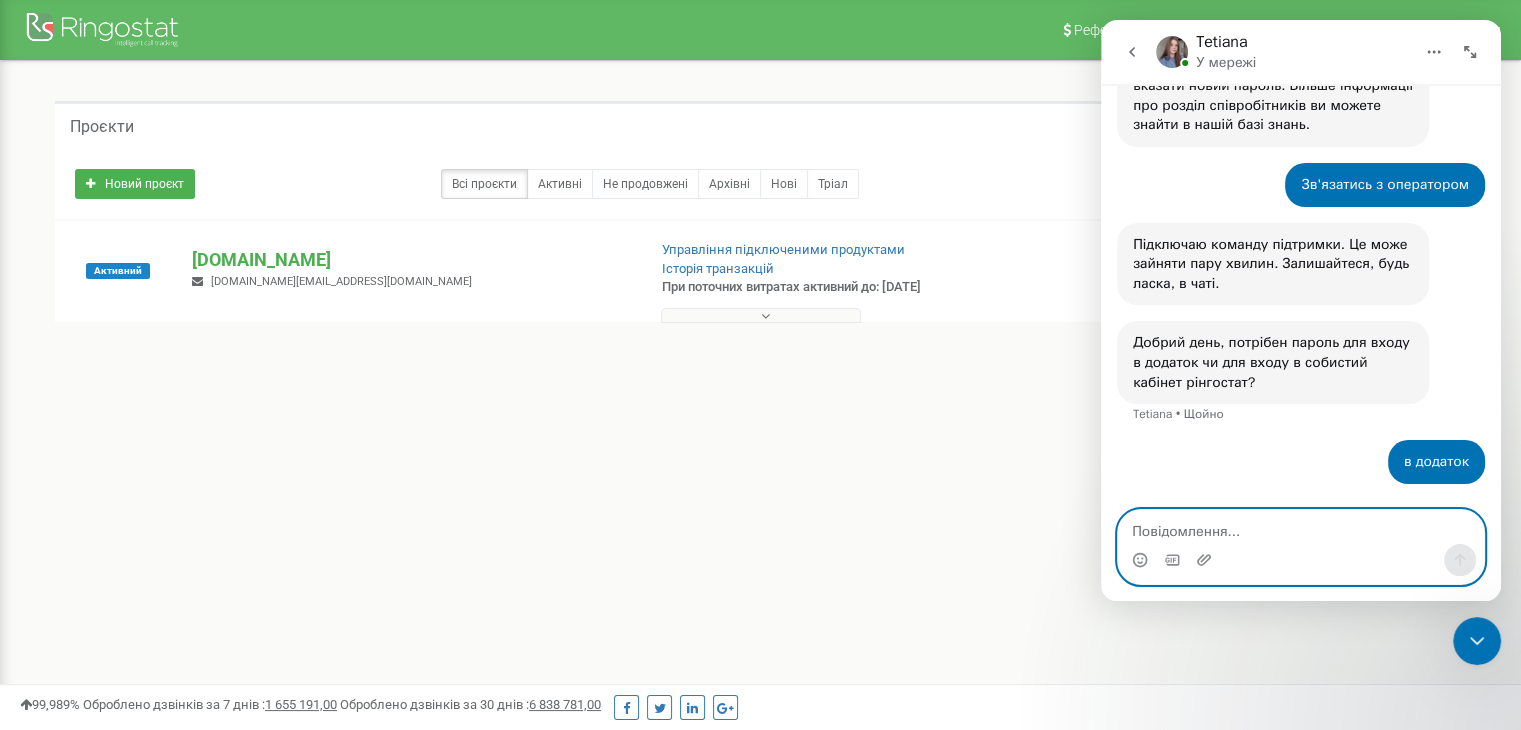 scroll, scrollTop: 1792, scrollLeft: 0, axis: vertical 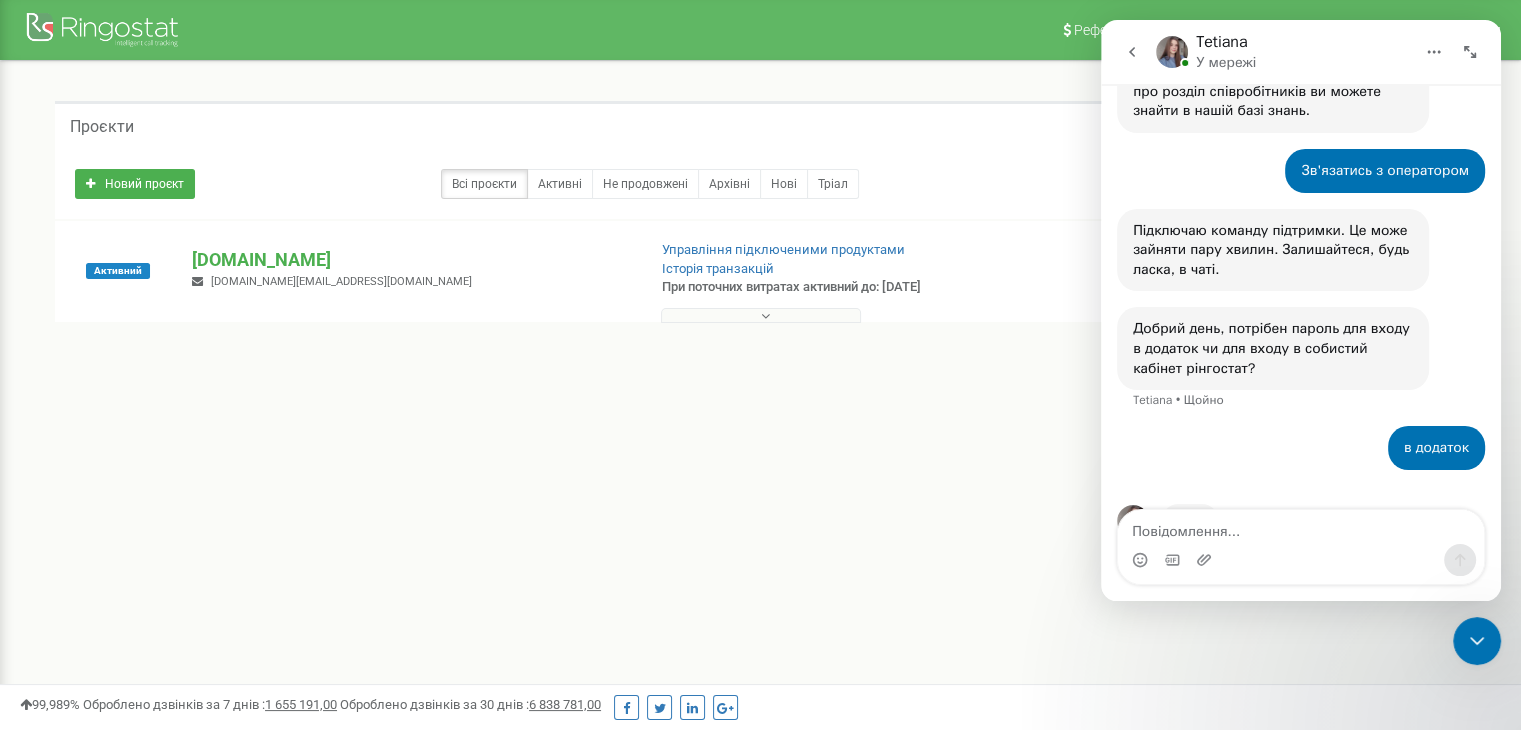 click on "Вводить текст…" at bounding box center [1301, 532] 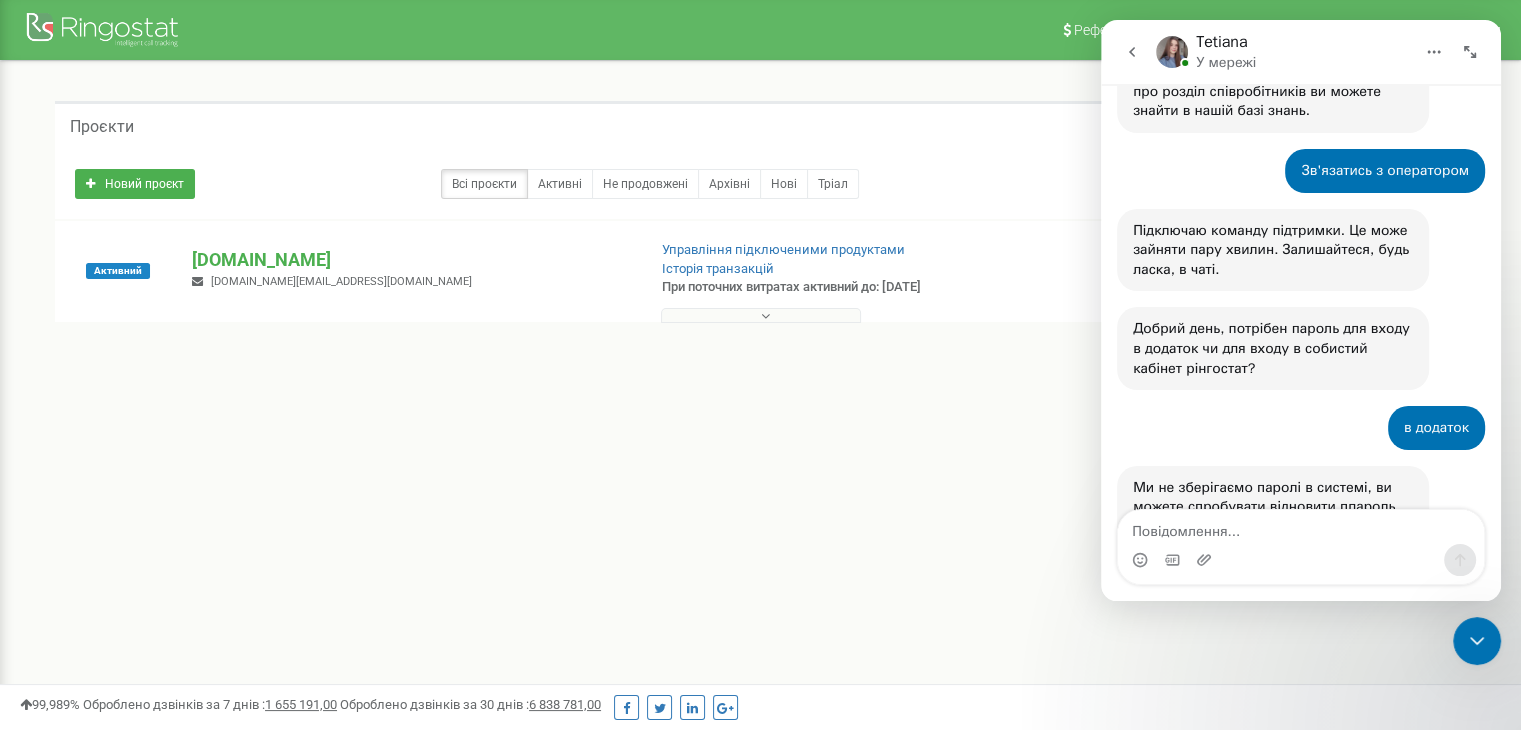 scroll, scrollTop: 1832, scrollLeft: 0, axis: vertical 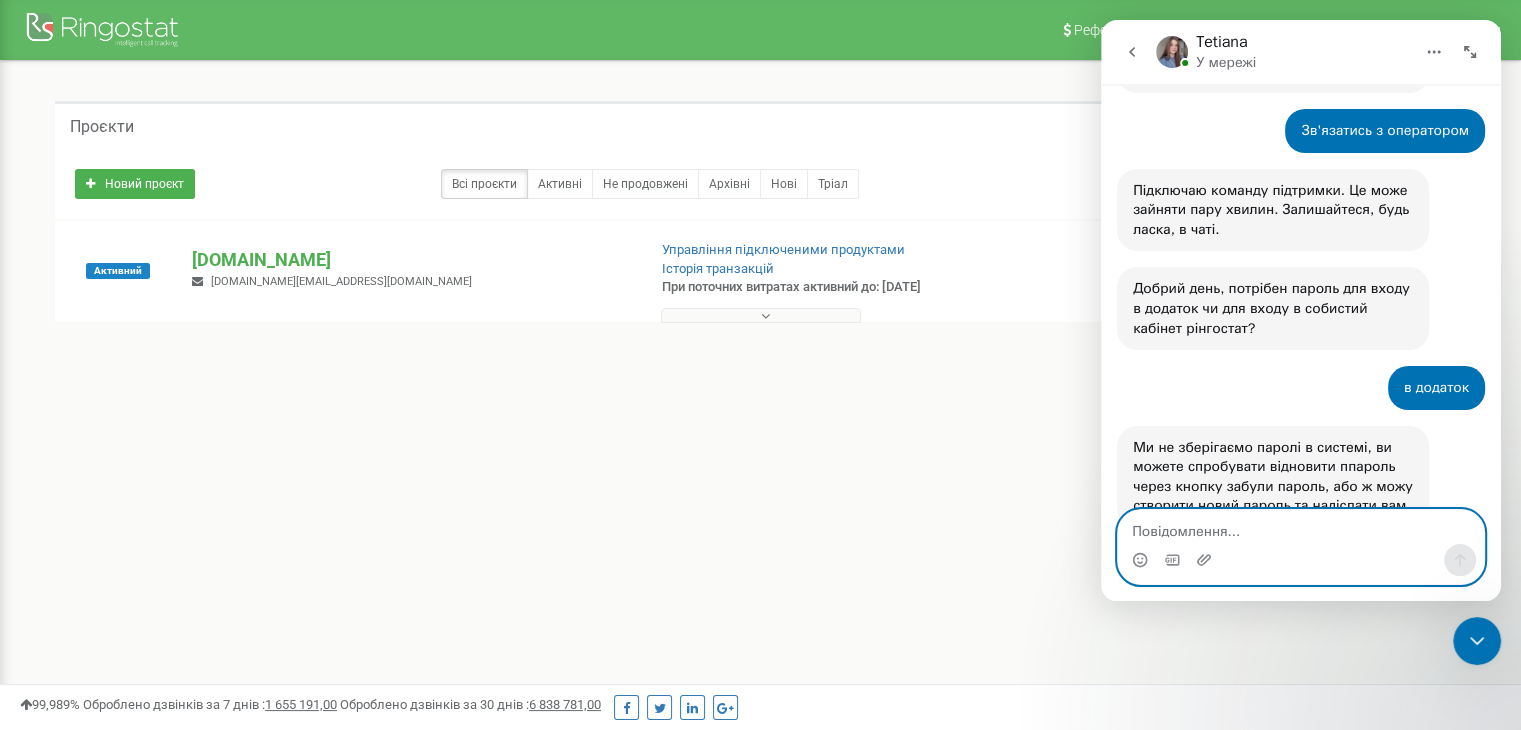 click at bounding box center [1301, 527] 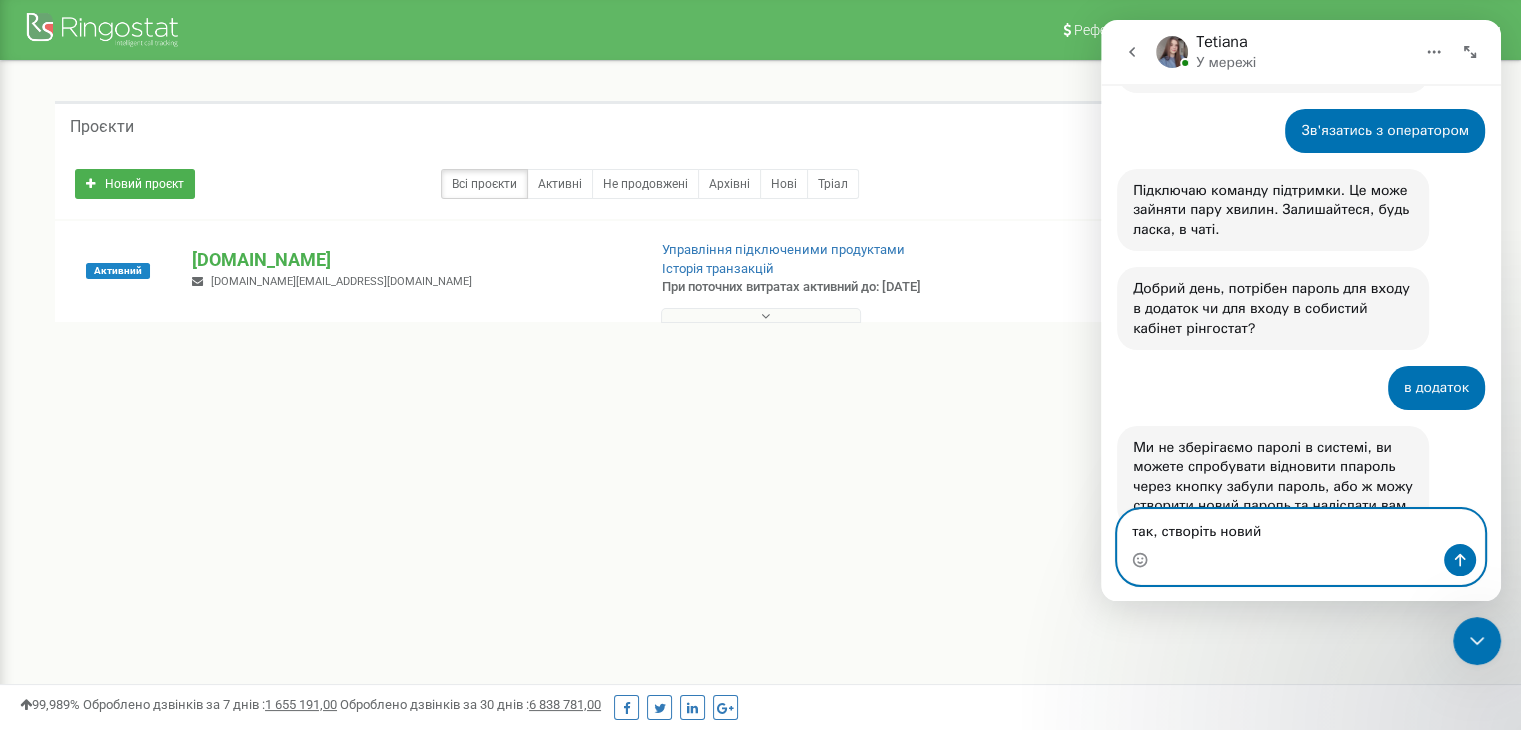 type on "так, створіть новий" 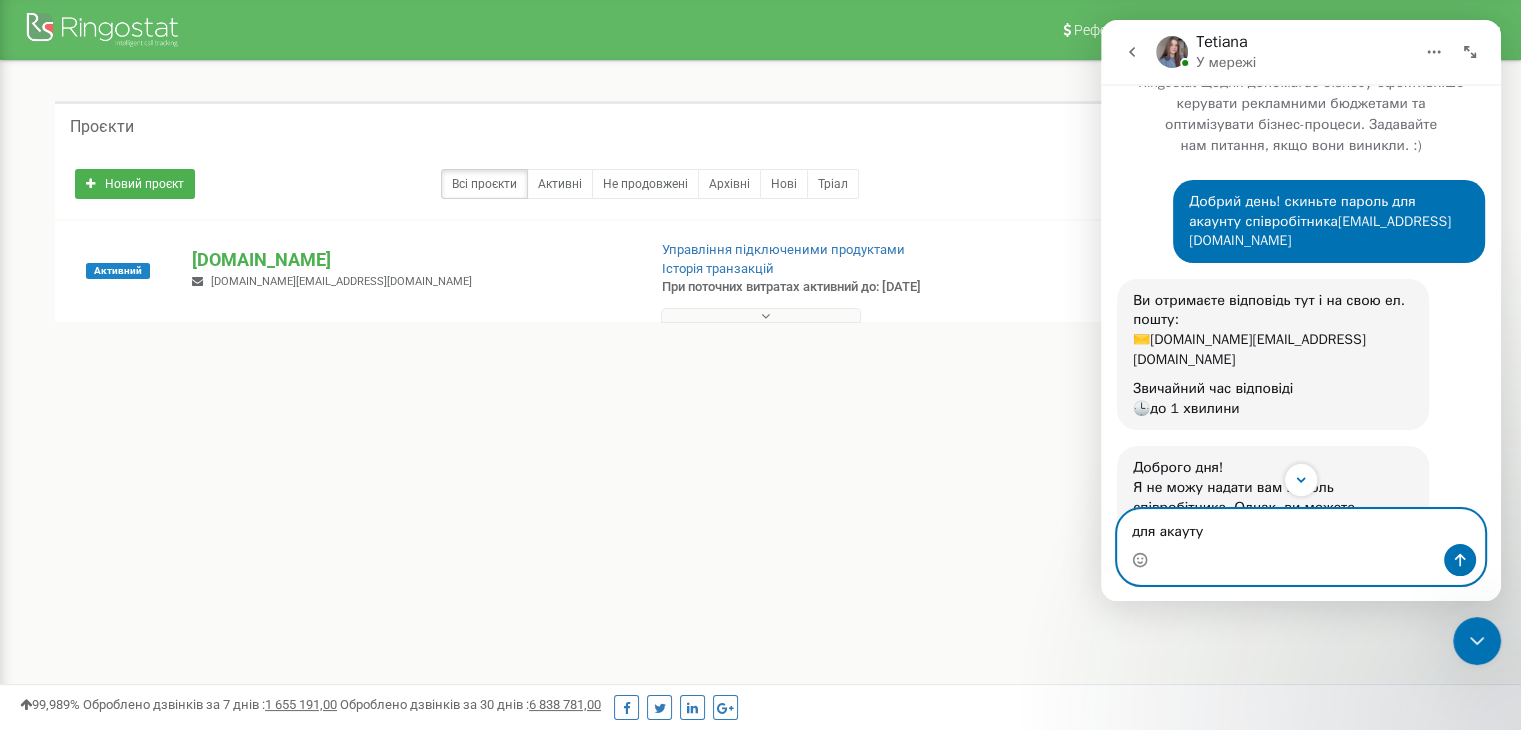 scroll, scrollTop: 0, scrollLeft: 0, axis: both 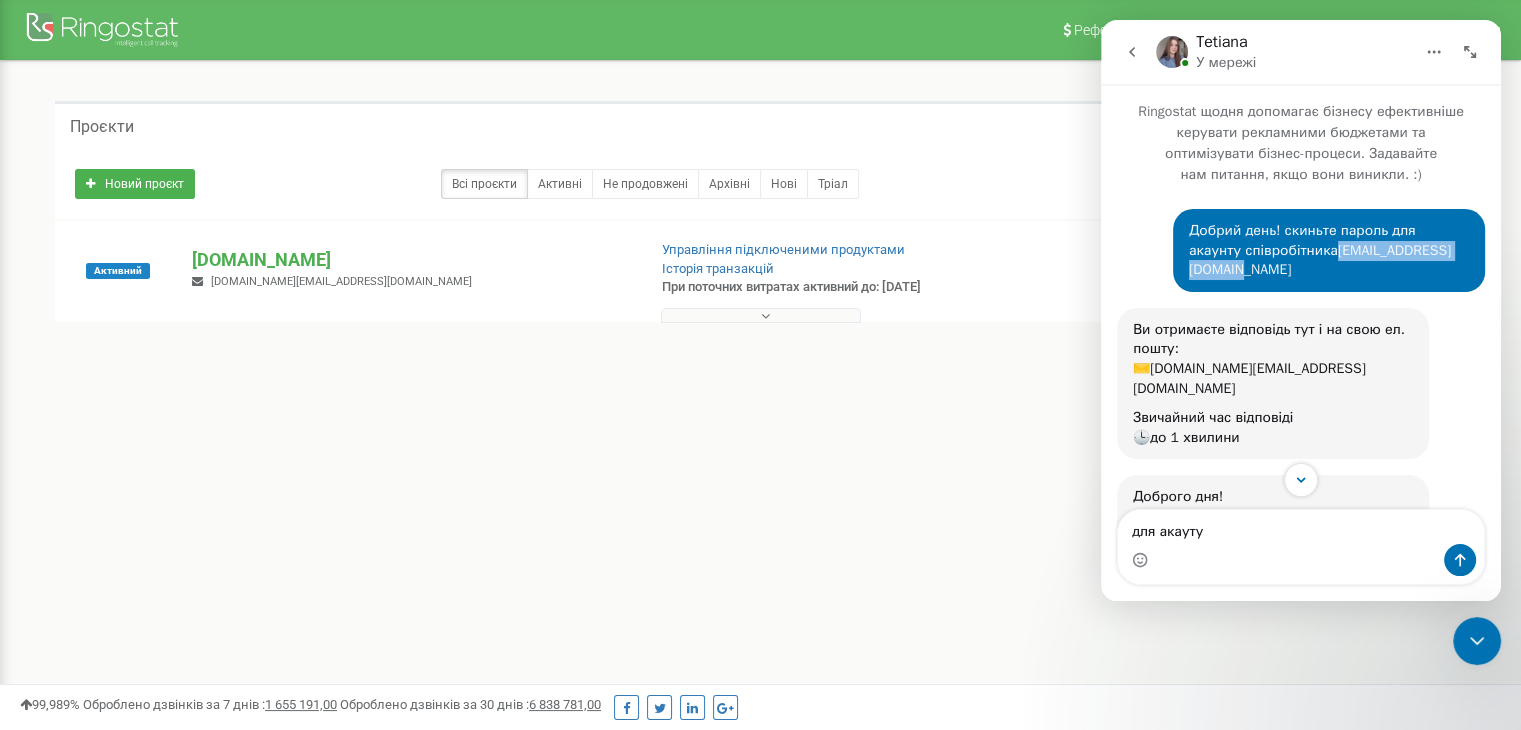 drag, startPoint x: 1448, startPoint y: 253, endPoint x: 1273, endPoint y: 253, distance: 175 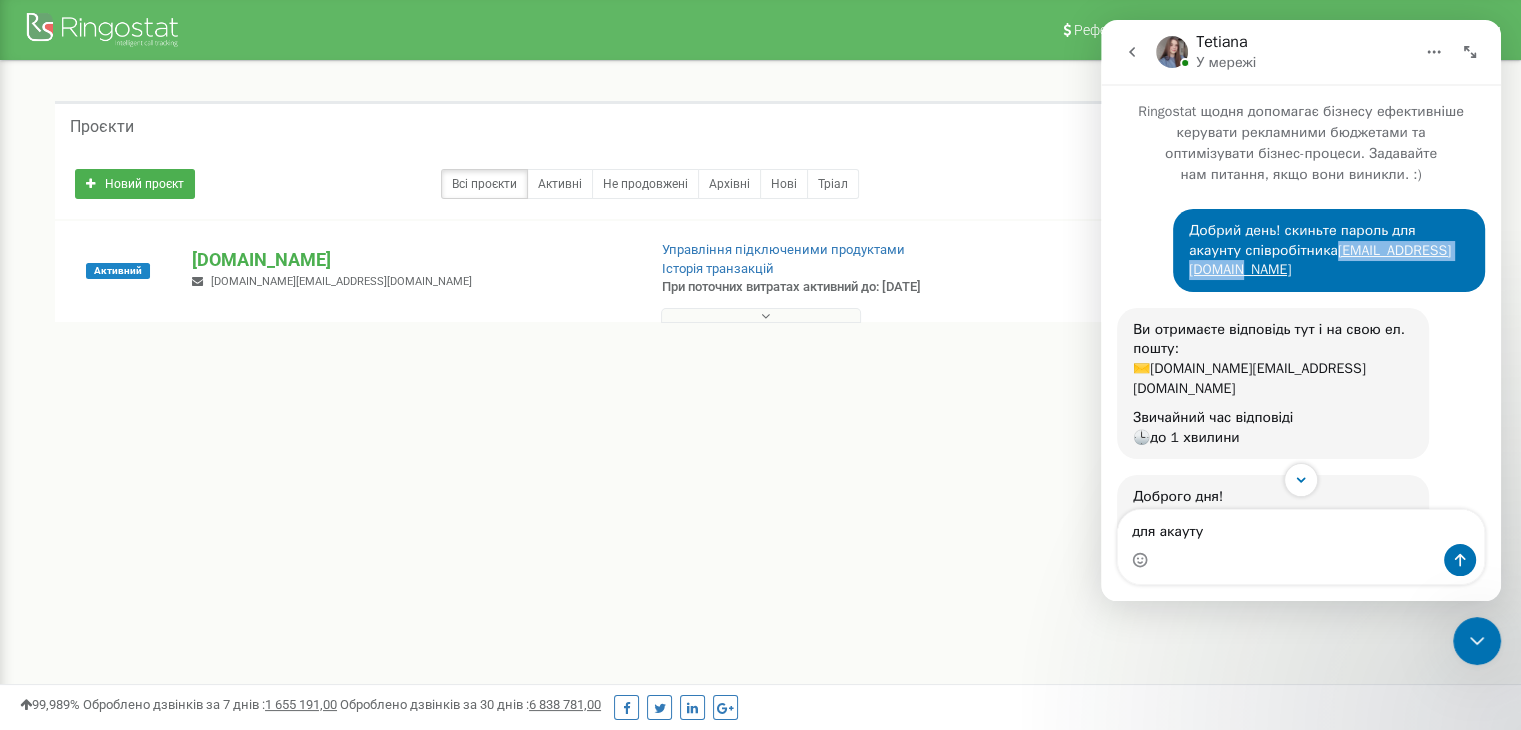 copy on "[EMAIL_ADDRESS][DOMAIN_NAME]" 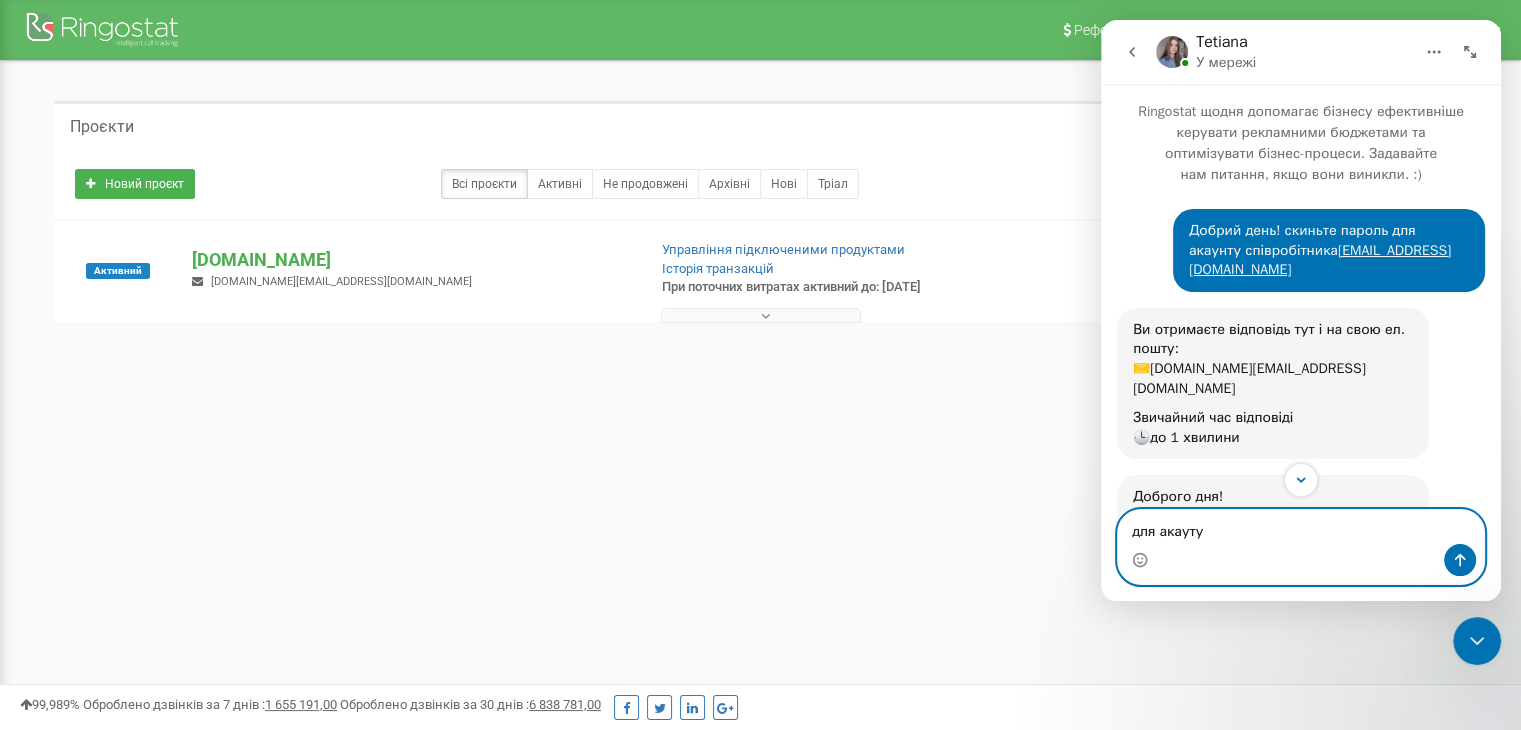 click on "для акауту" at bounding box center (1301, 527) 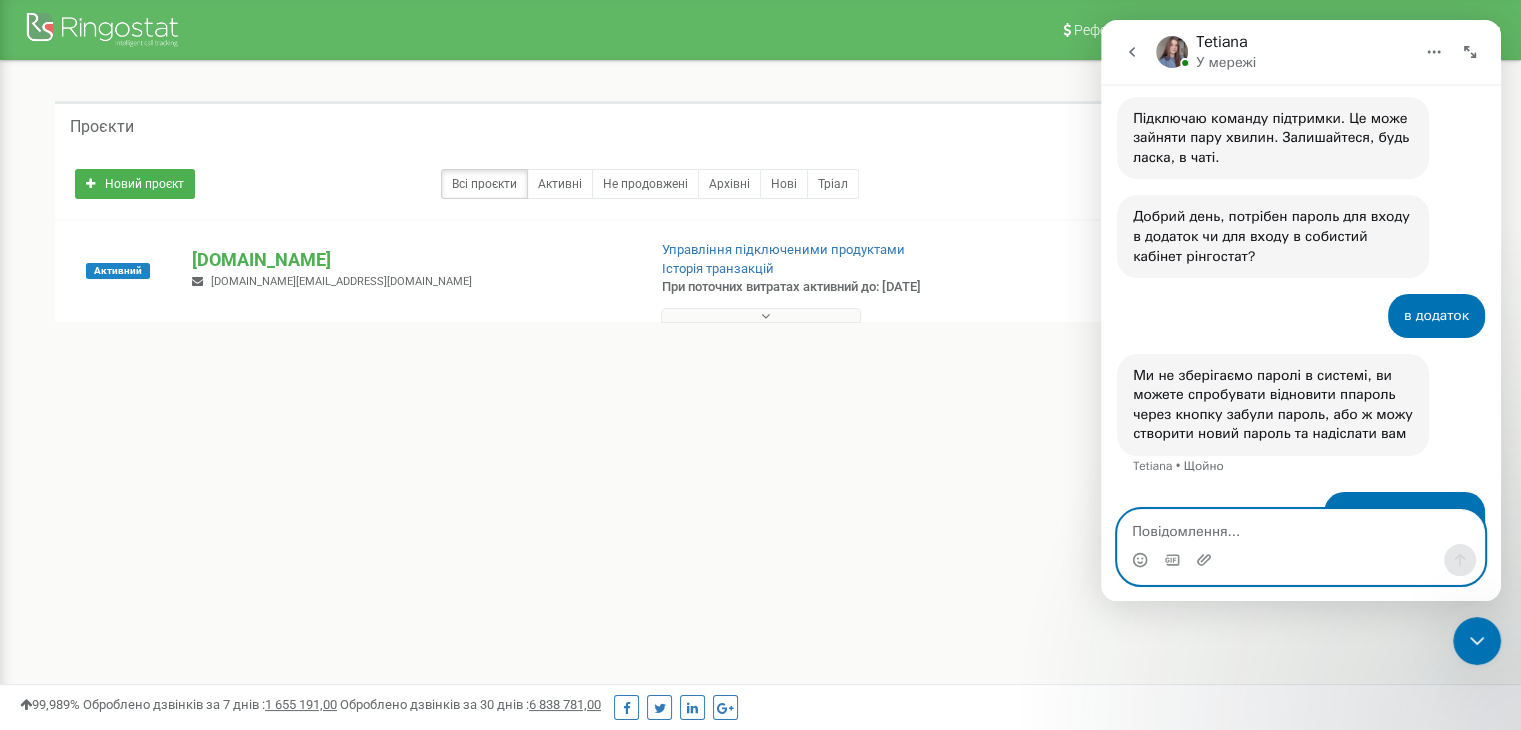scroll, scrollTop: 1938, scrollLeft: 0, axis: vertical 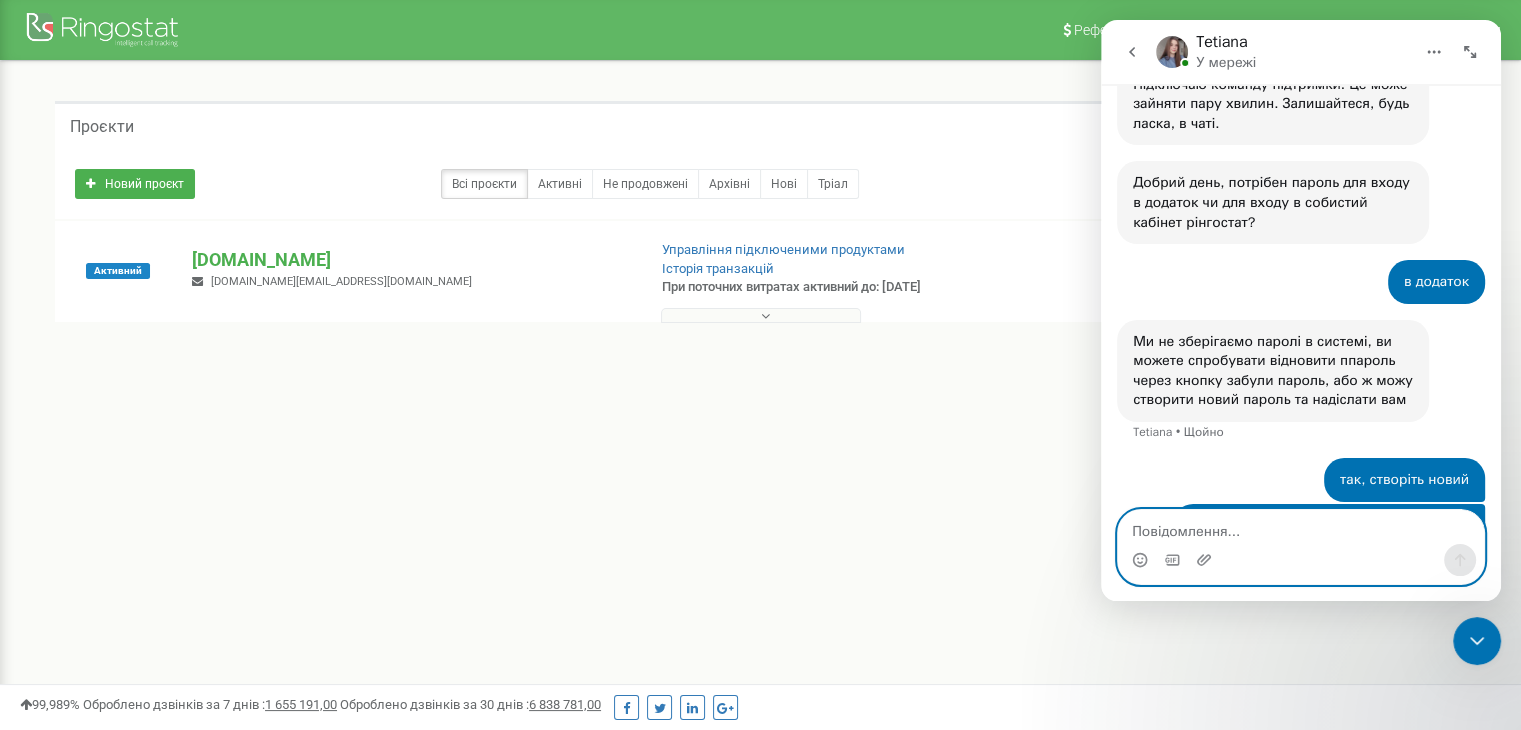 type 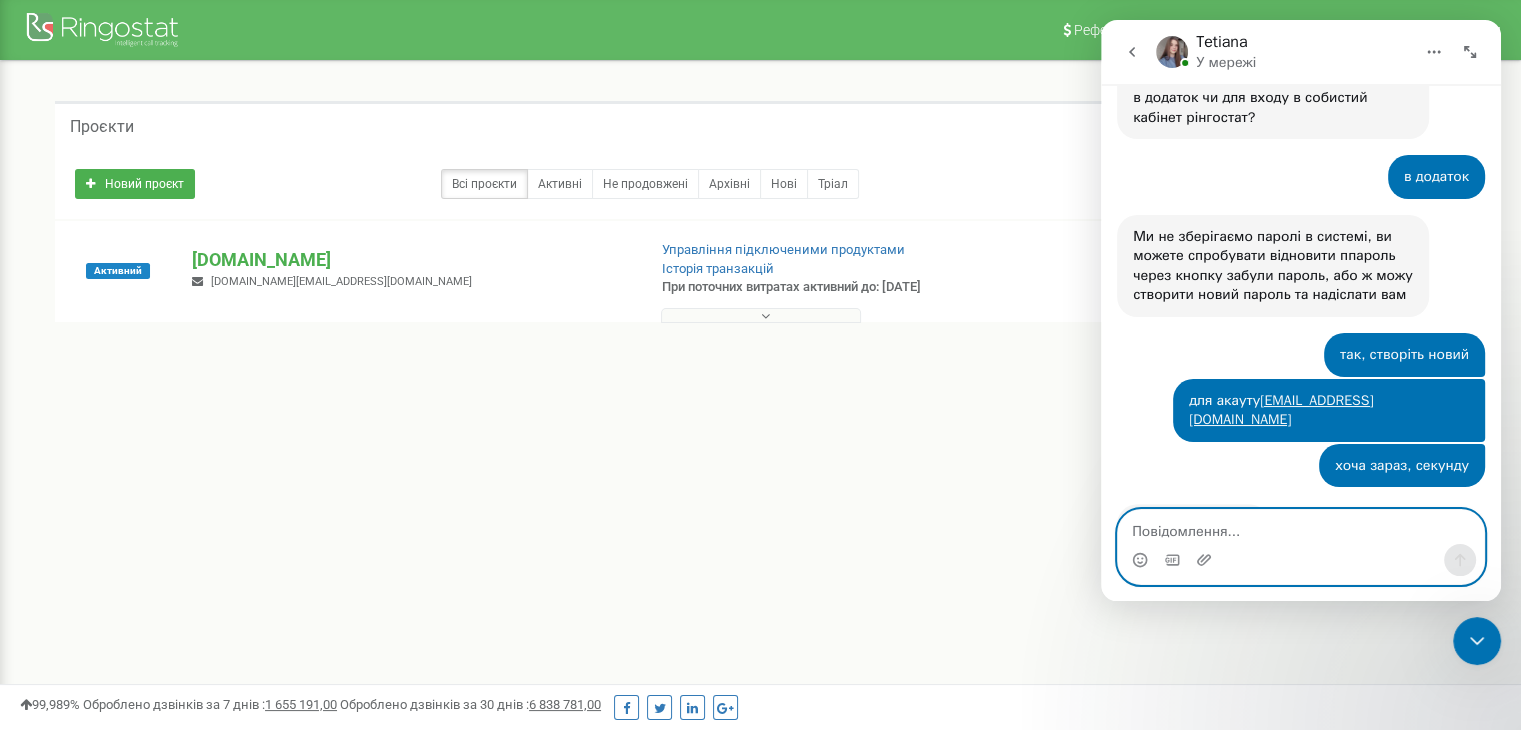scroll, scrollTop: 2132, scrollLeft: 0, axis: vertical 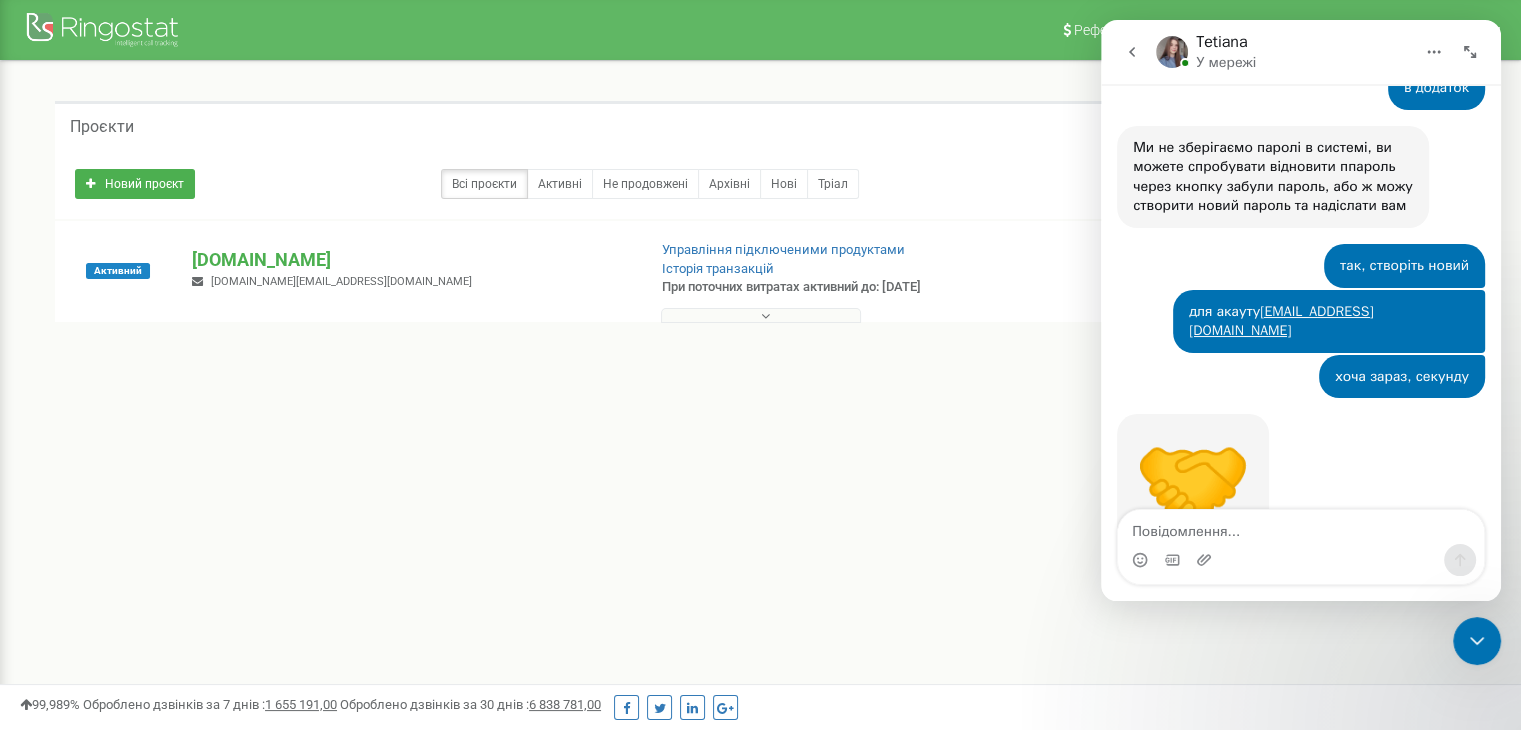 click on "🤝 [PERSON_NAME]    •   Щойно" at bounding box center (1301, 502) 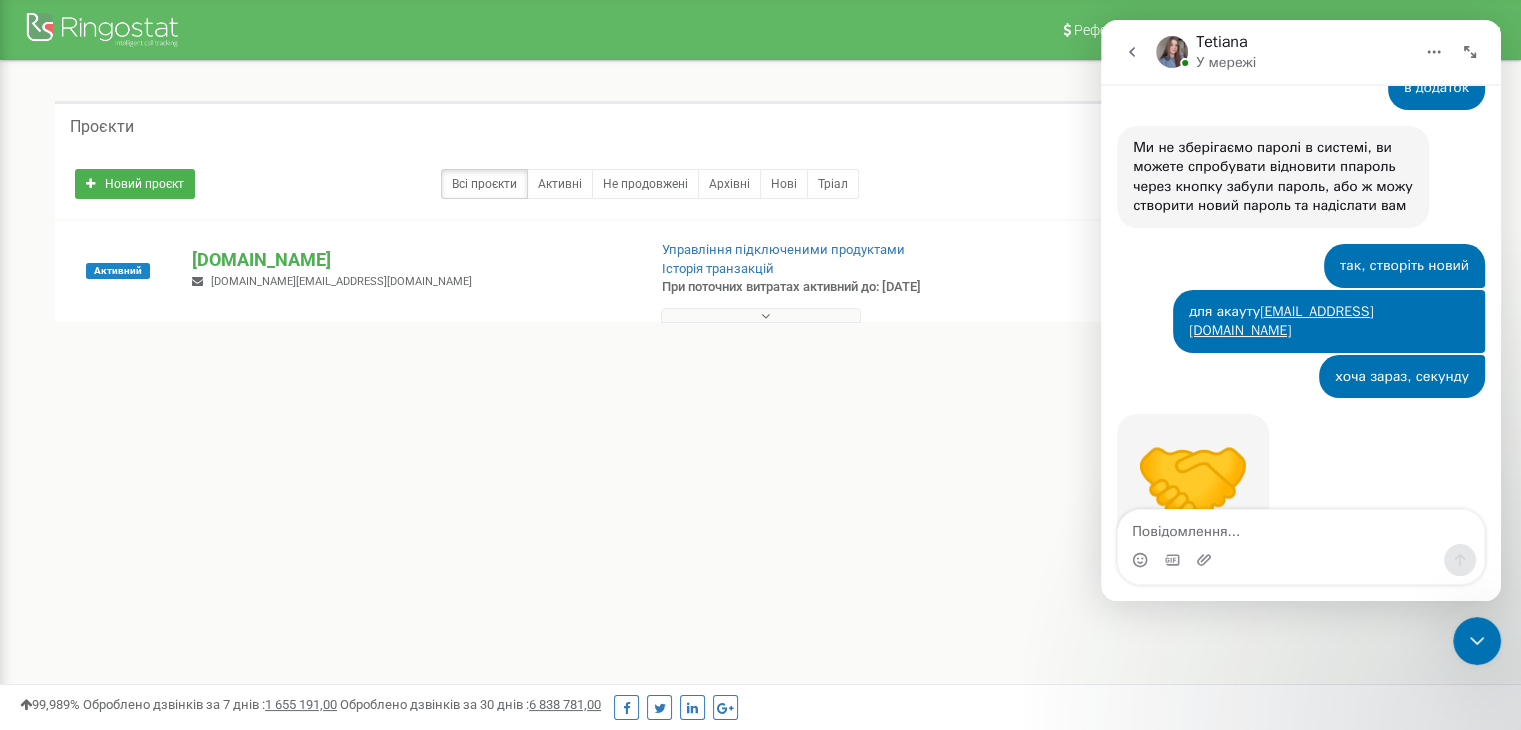 click on "Реферальна програма
Налаштування профілю
Вихід
Проєкти
Новий проєкт
Всі проєкти
Активні
Не продовжені
Архівні [GEOGRAPHIC_DATA]" at bounding box center (760, 600) 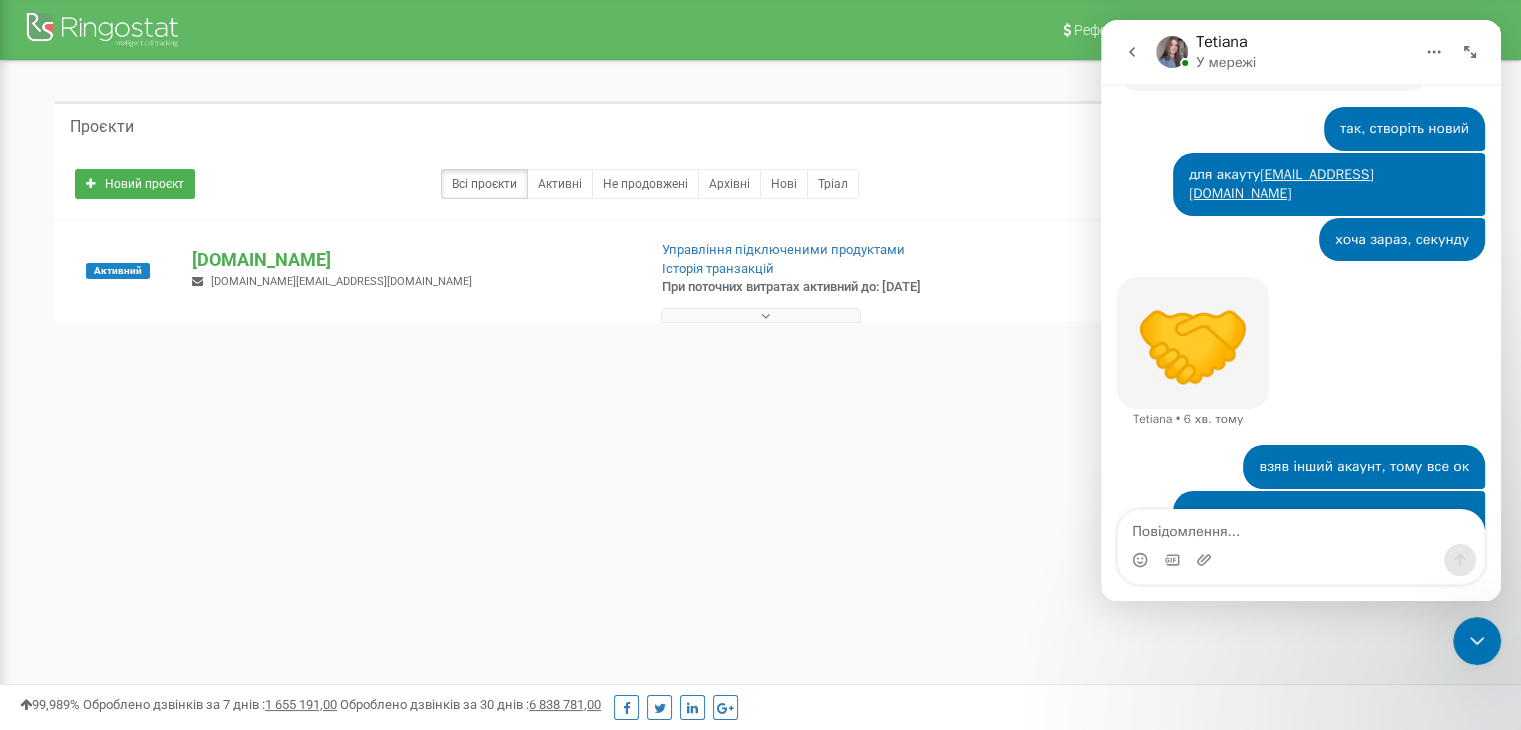 scroll, scrollTop: 2341, scrollLeft: 0, axis: vertical 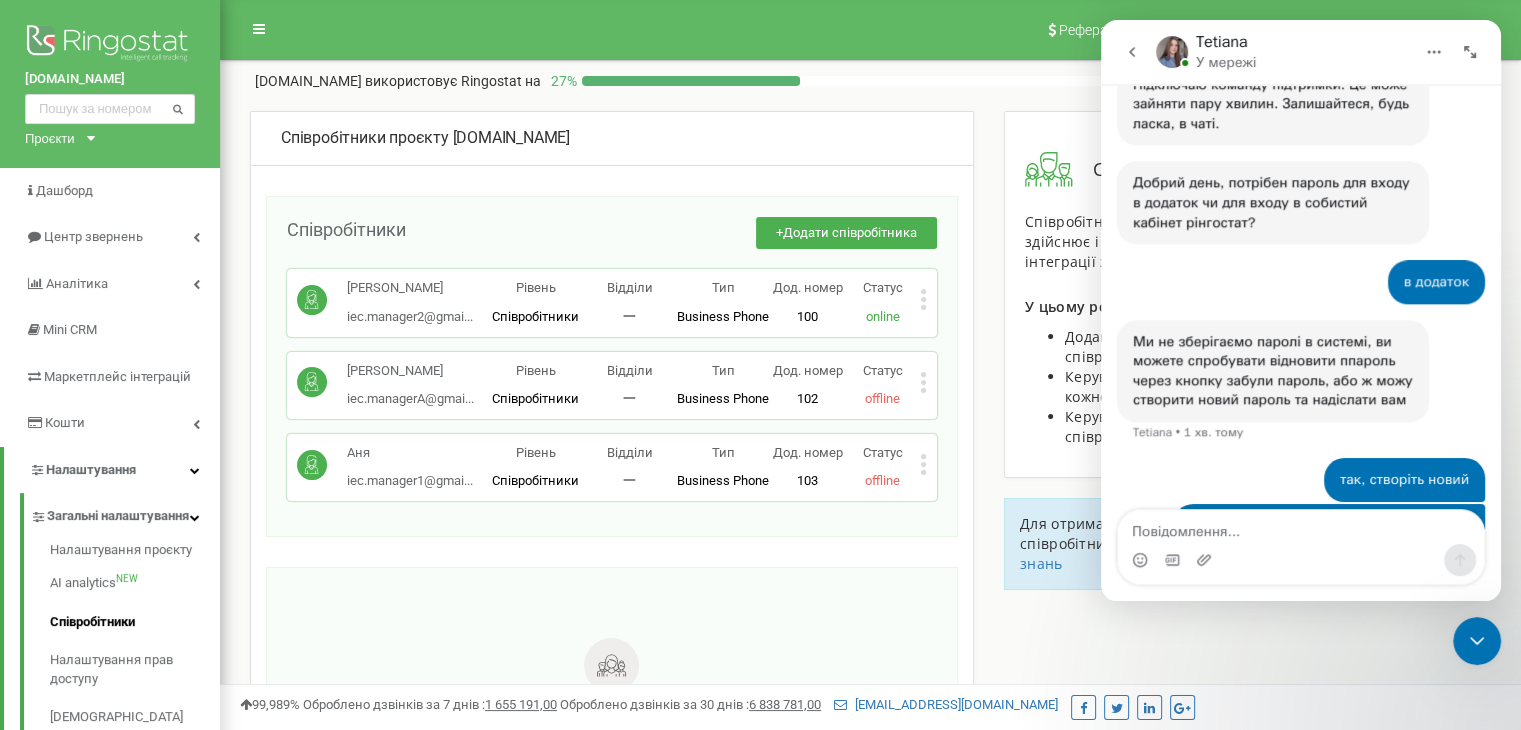 click at bounding box center (1301, 527) 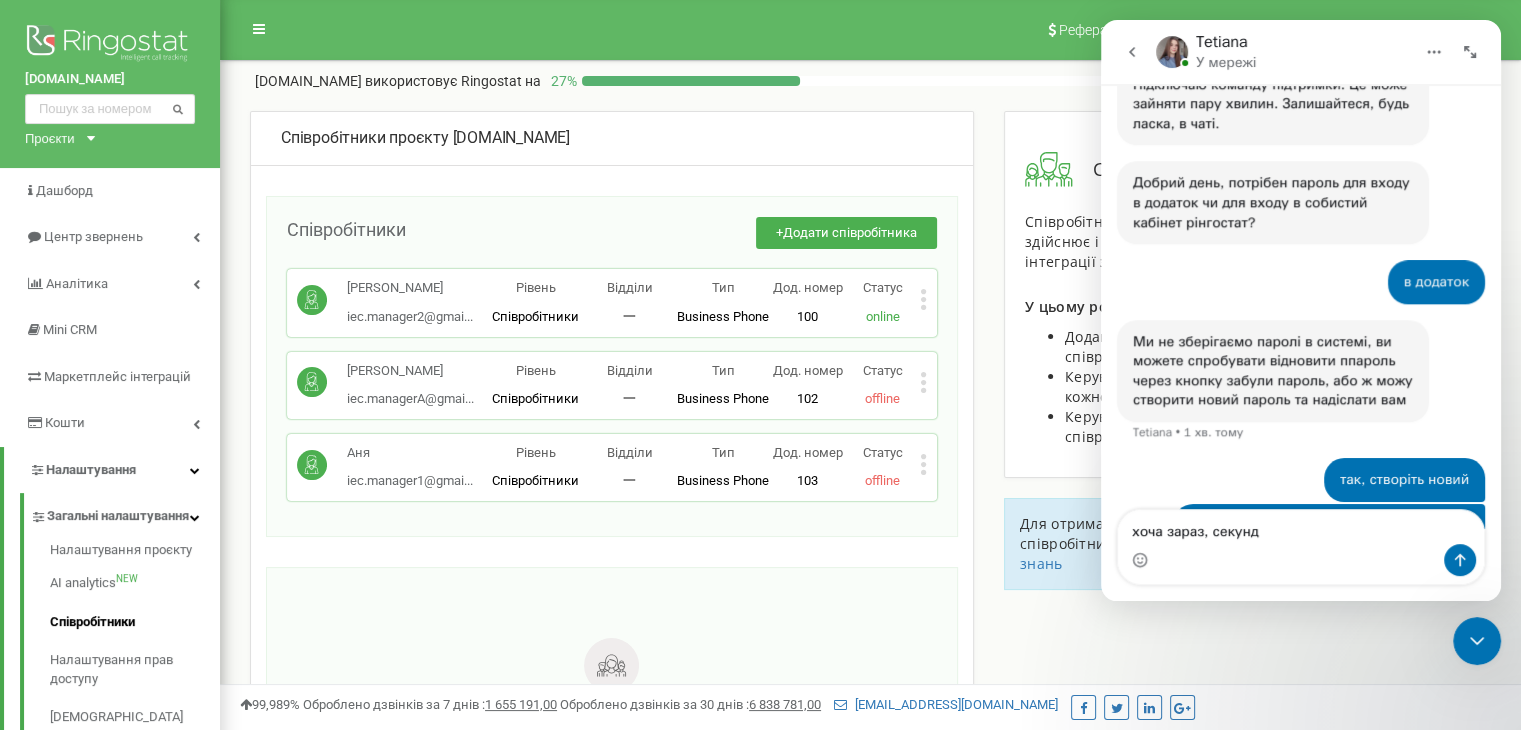 type on "хоча зараз, секунду" 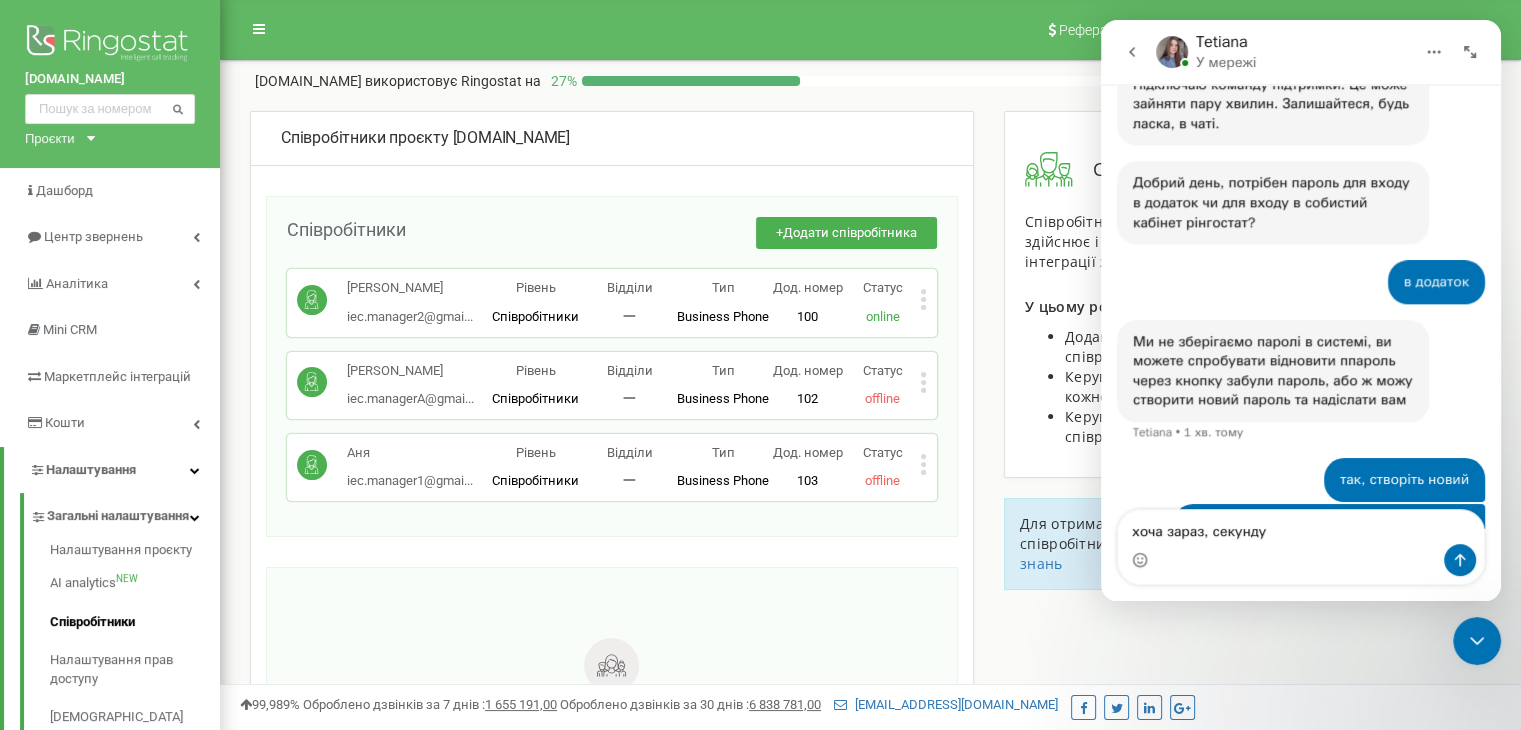 type 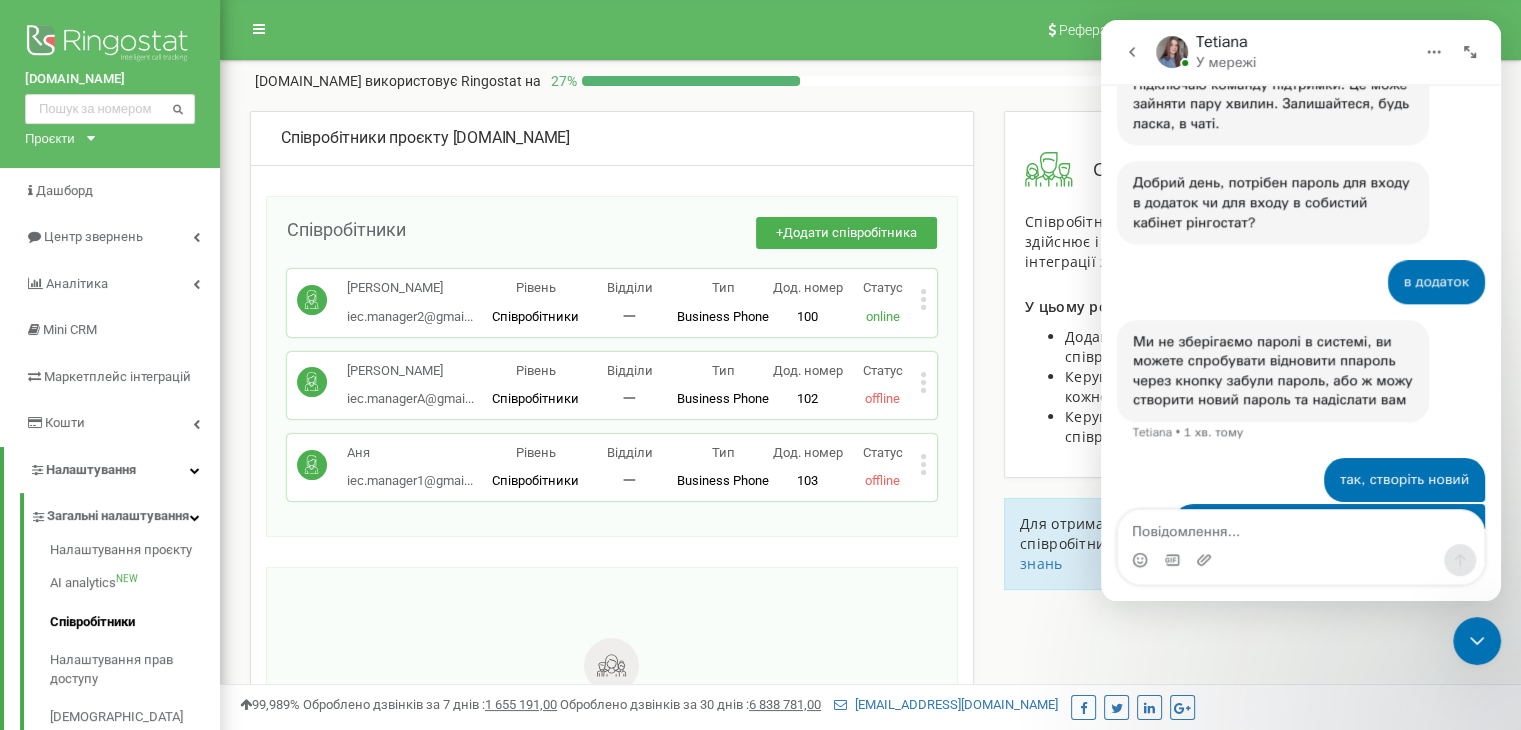 scroll, scrollTop: 1964, scrollLeft: 0, axis: vertical 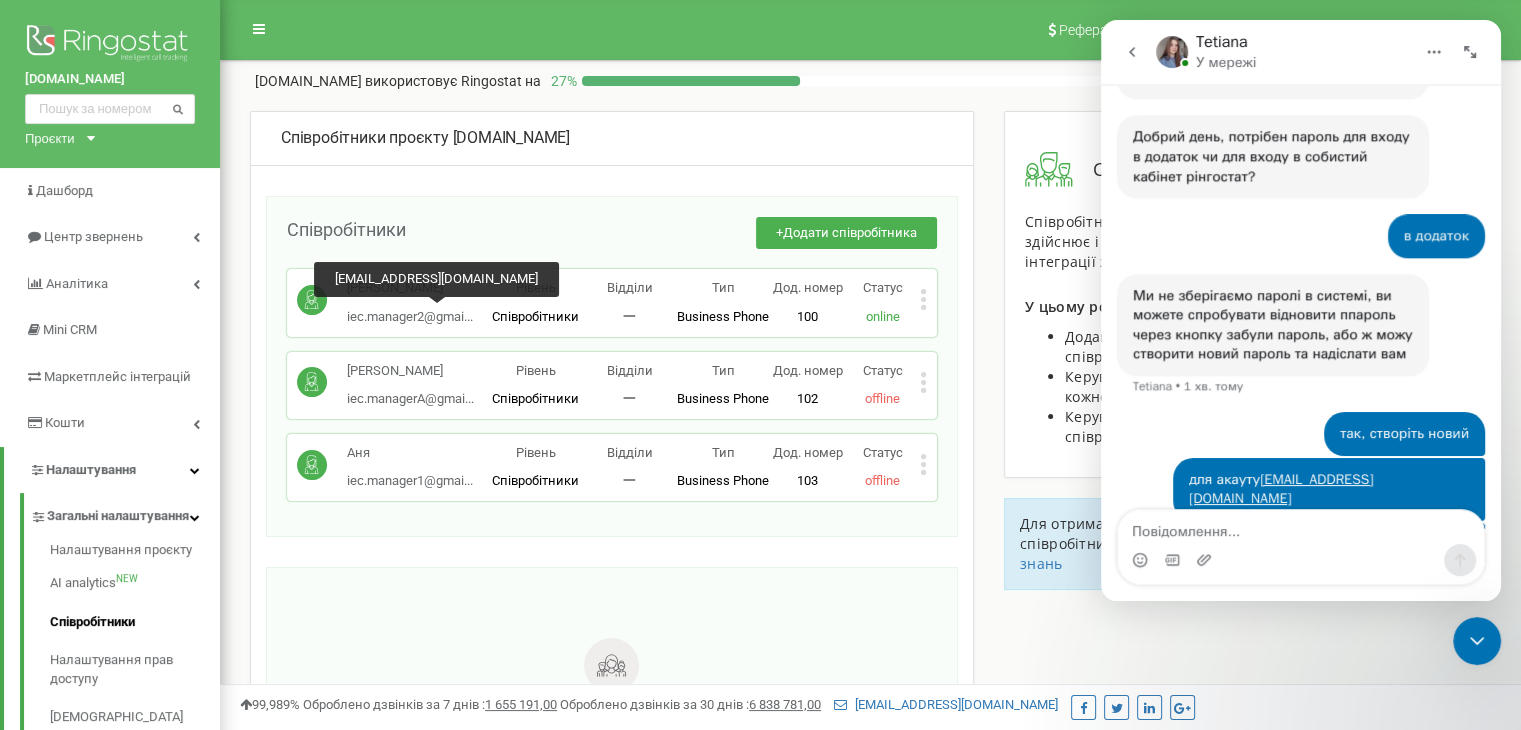 click on "iec.manager2@gmai..." at bounding box center (410, 316) 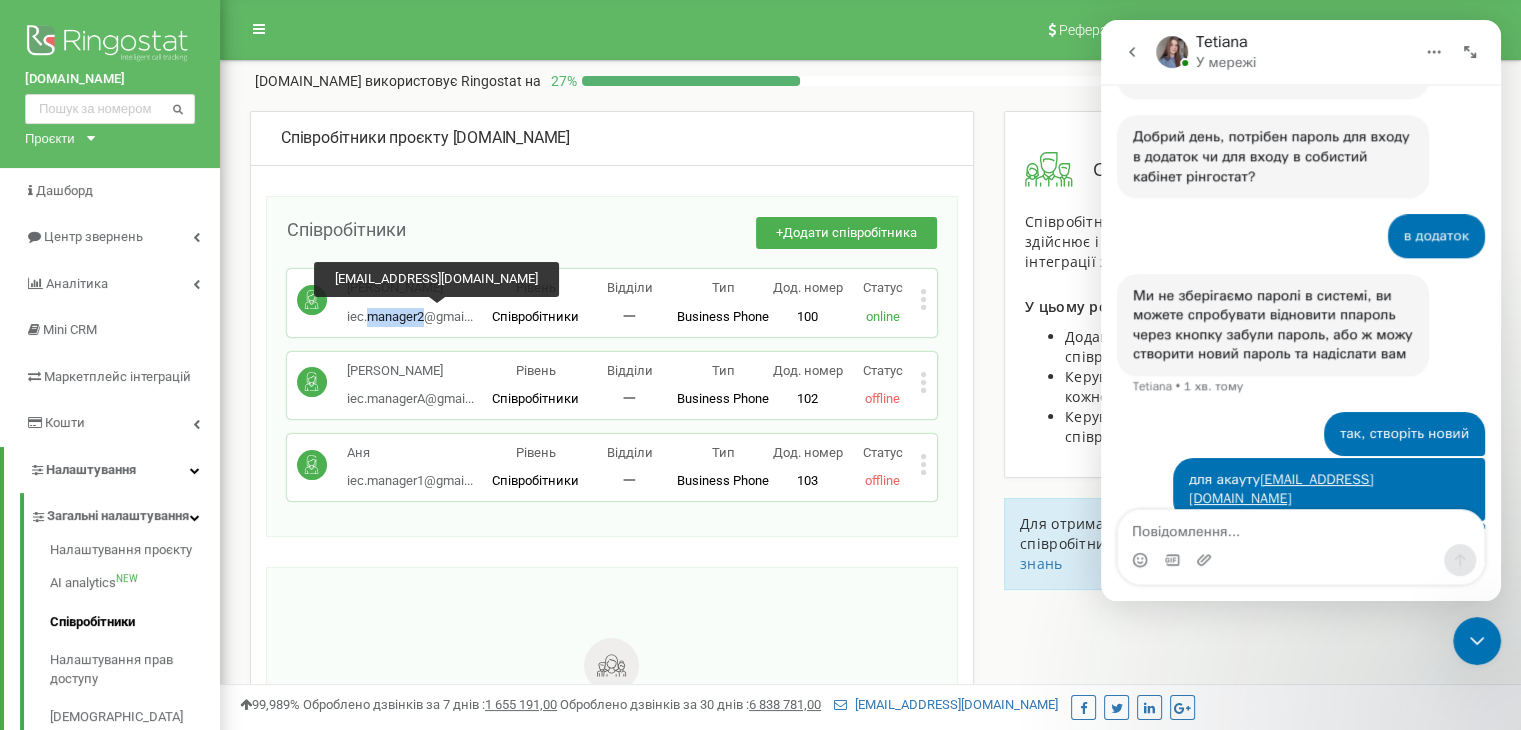 click on "iec.manager2@gmai..." at bounding box center [410, 316] 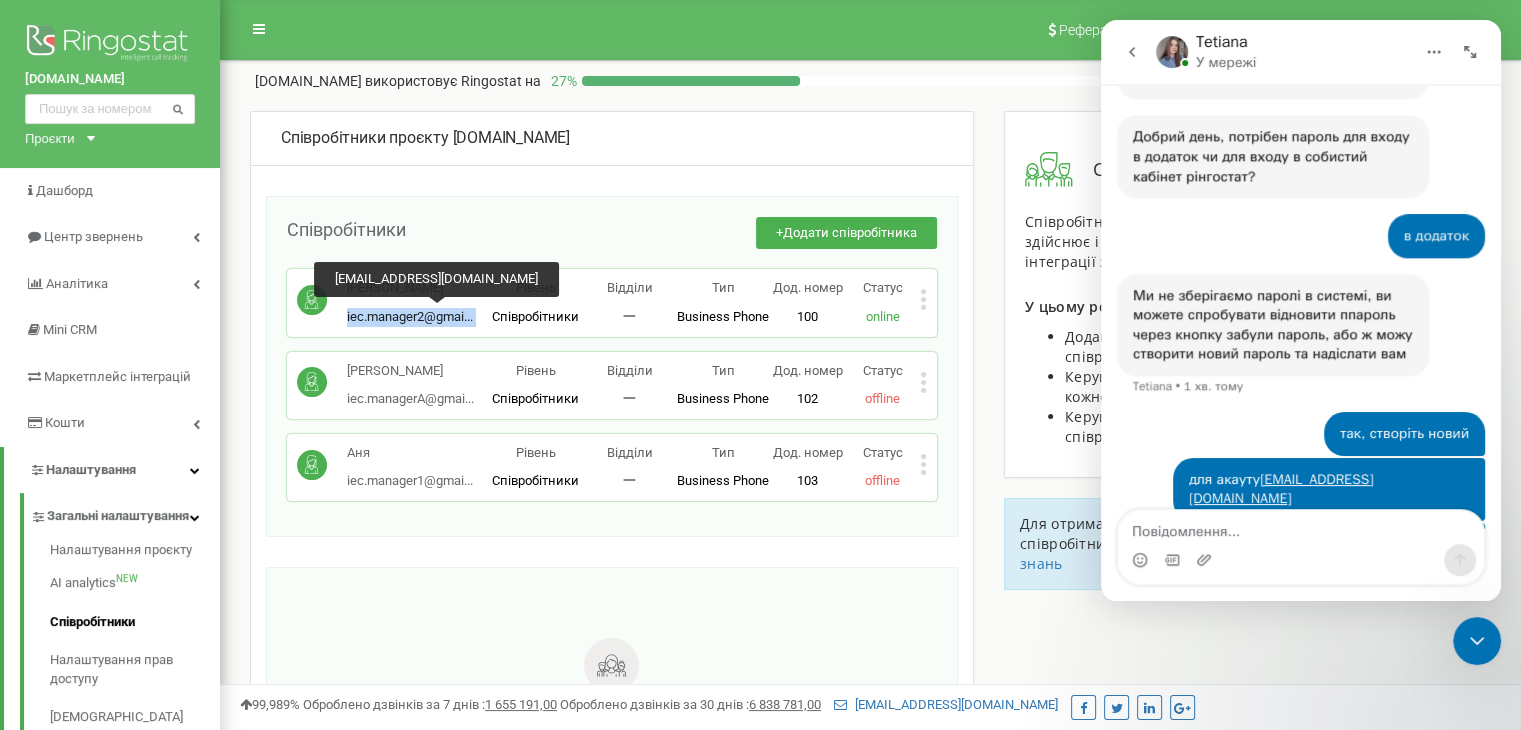 click on "iec.manager2@gmai..." at bounding box center [410, 316] 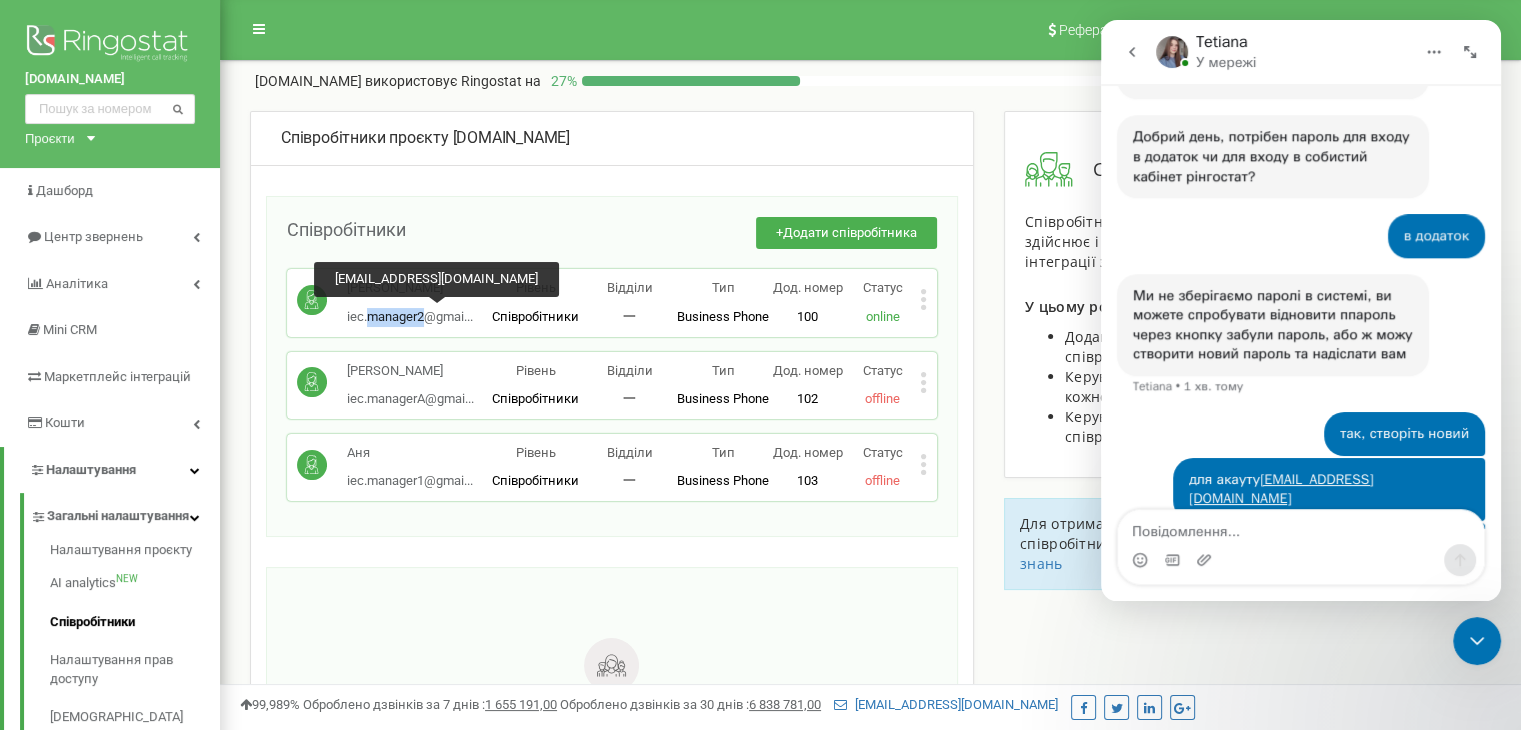 click on "iec.manager2@gmai..." at bounding box center (410, 316) 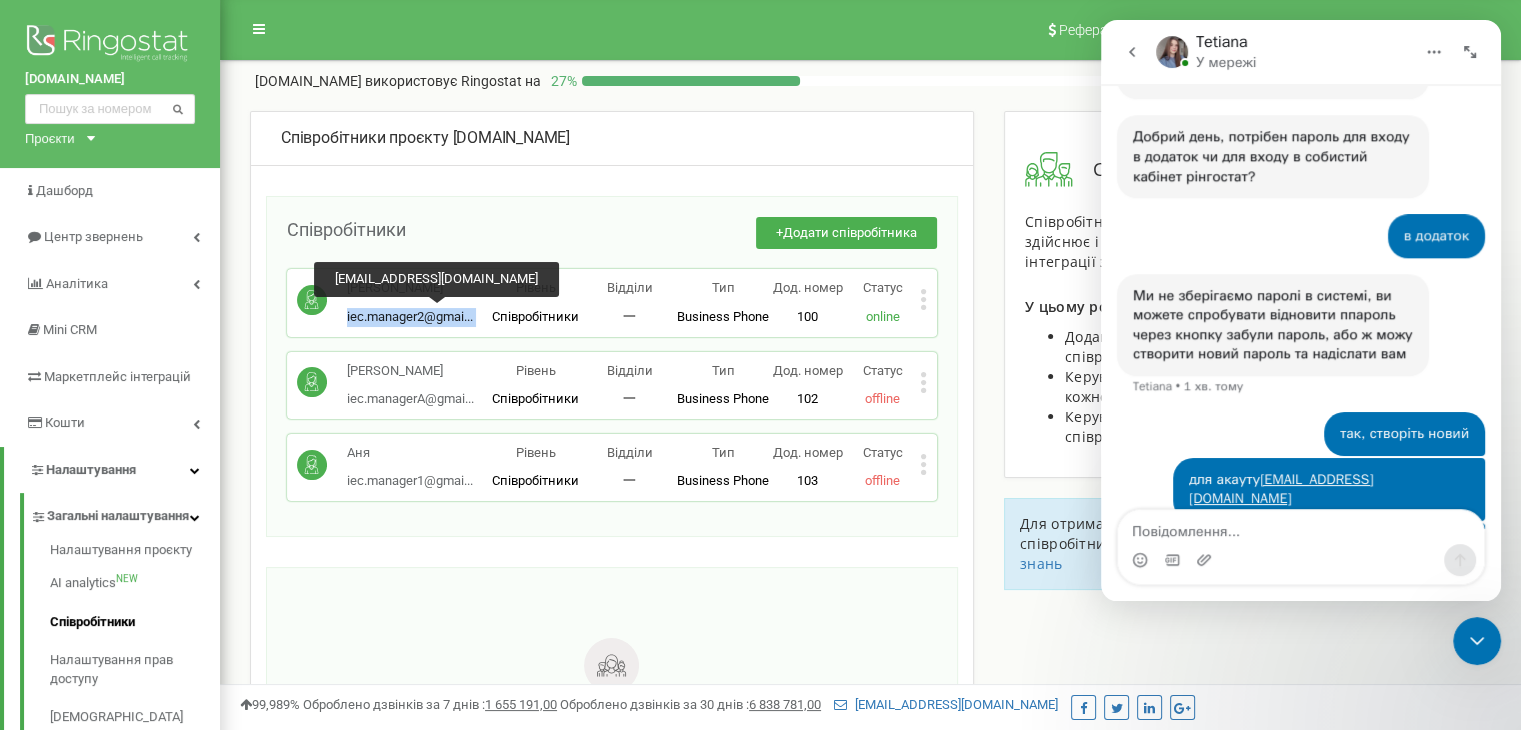 click on "iec.manager2@gmai..." at bounding box center [410, 316] 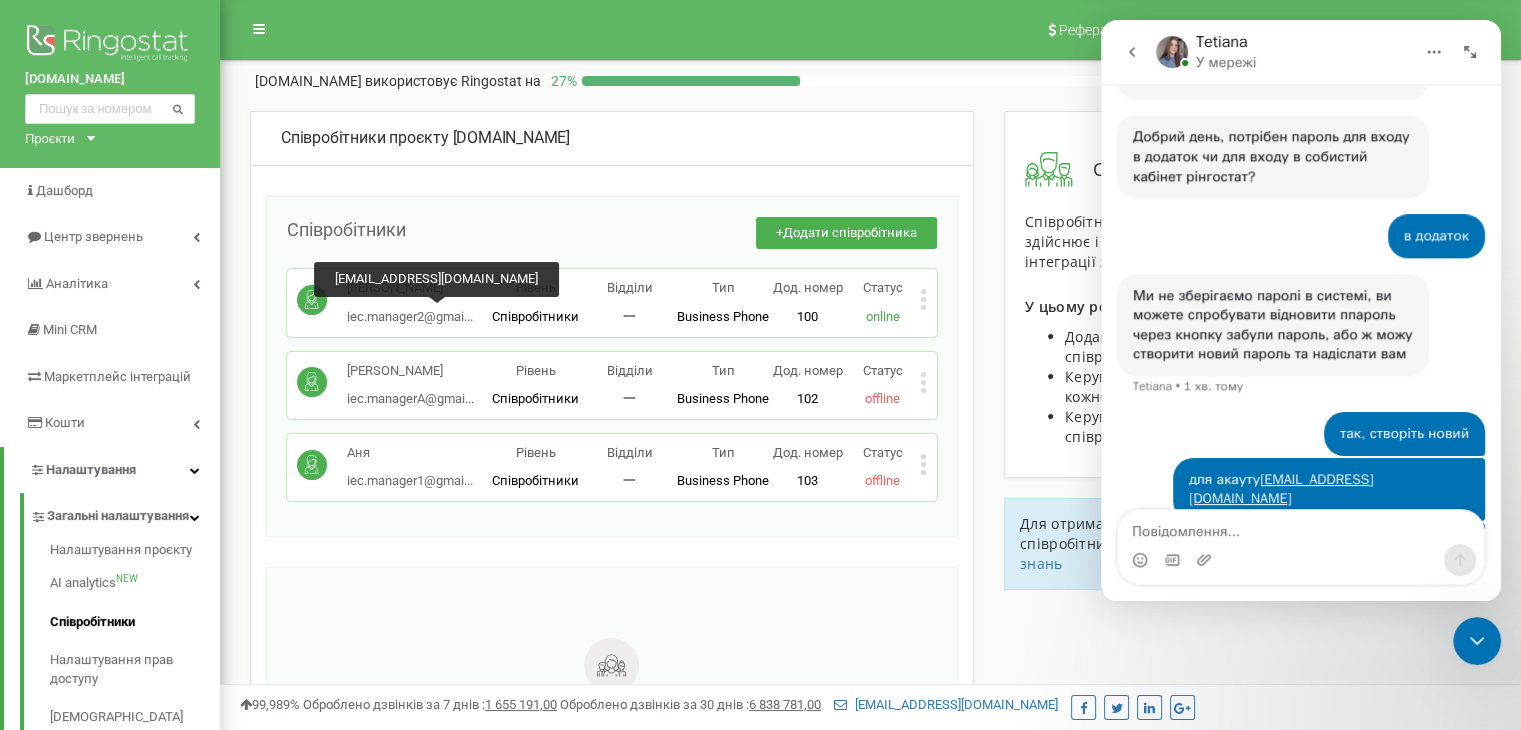 click on "iec.manager2@gmai..." at bounding box center [410, 316] 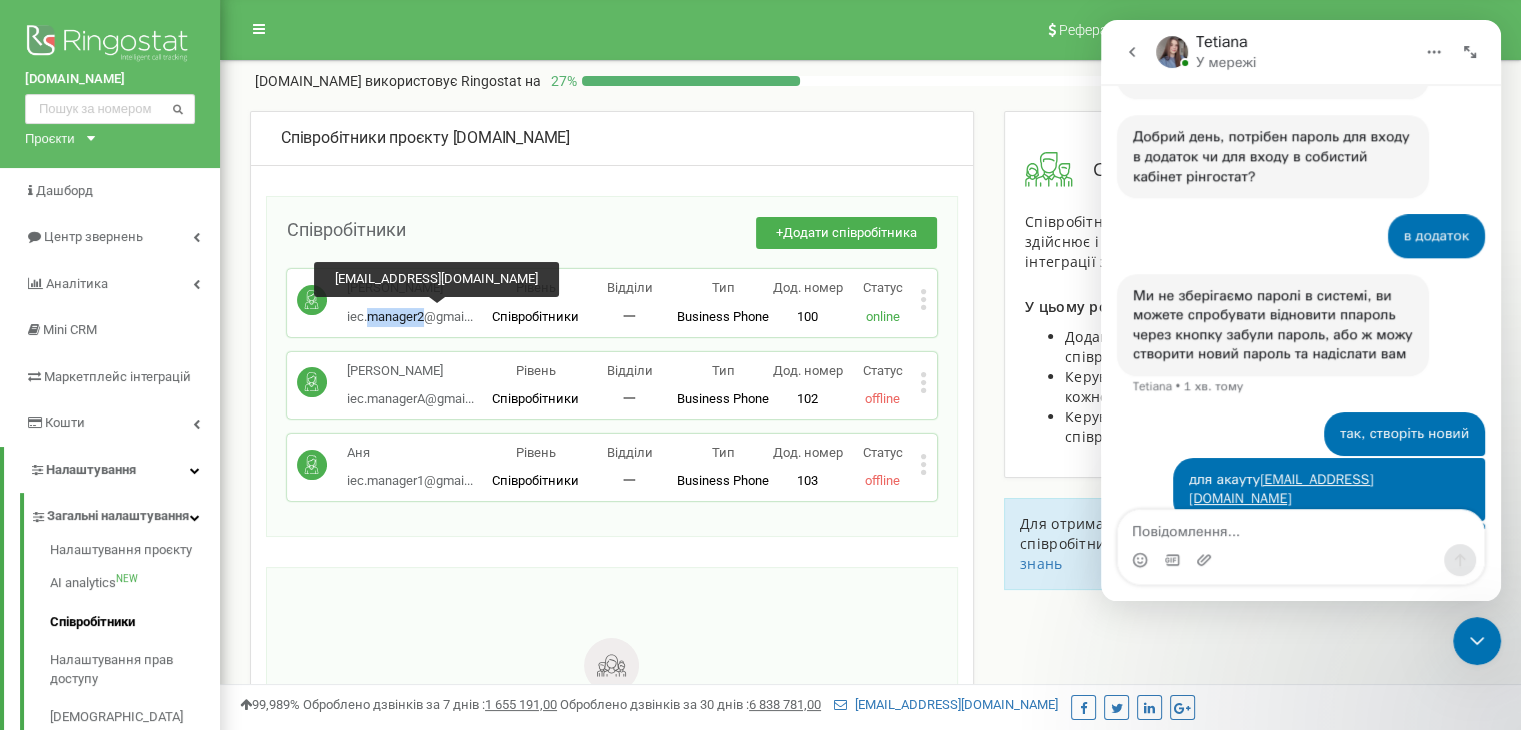 click on "iec.manager2@gmai..." at bounding box center [410, 316] 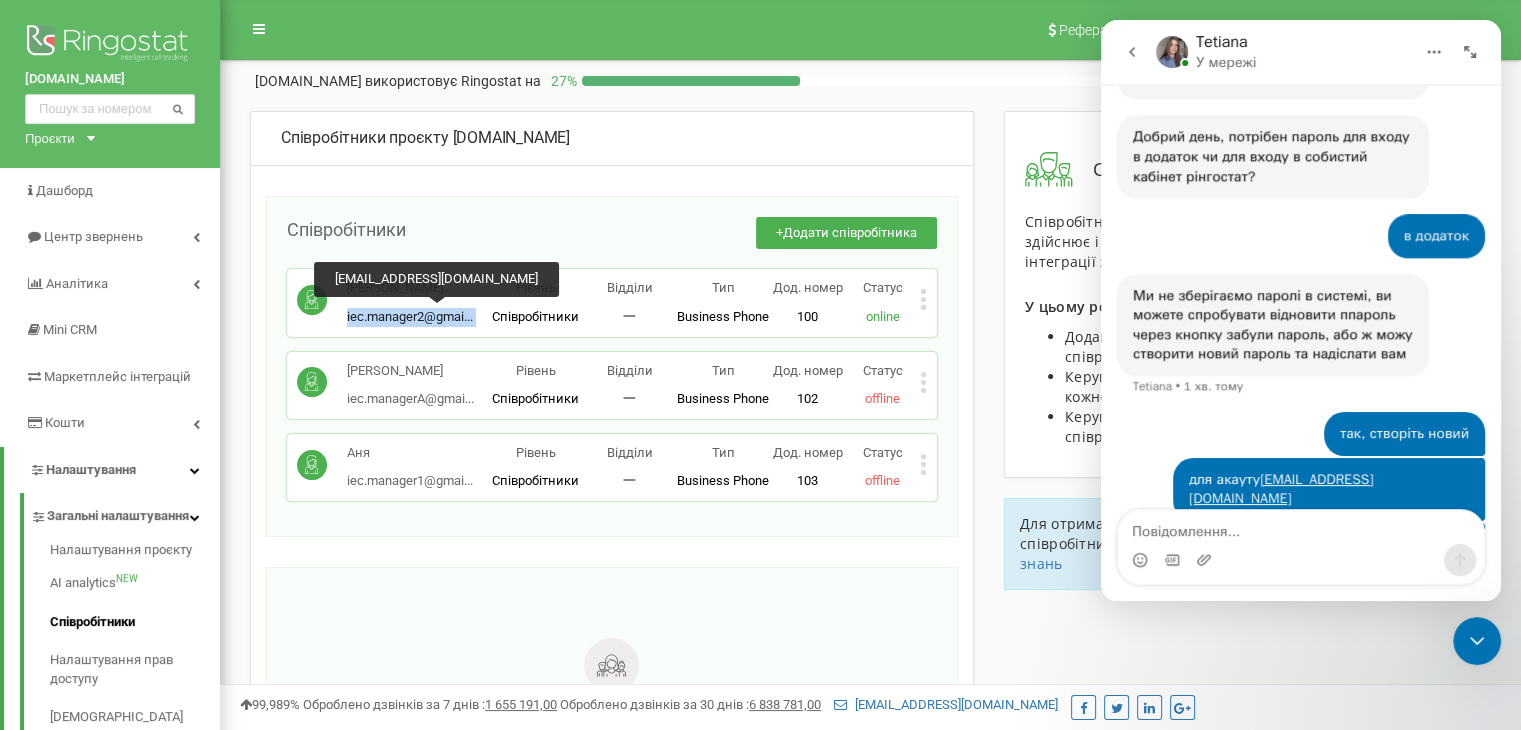 click on "iec.manager2@gmai..." at bounding box center (410, 316) 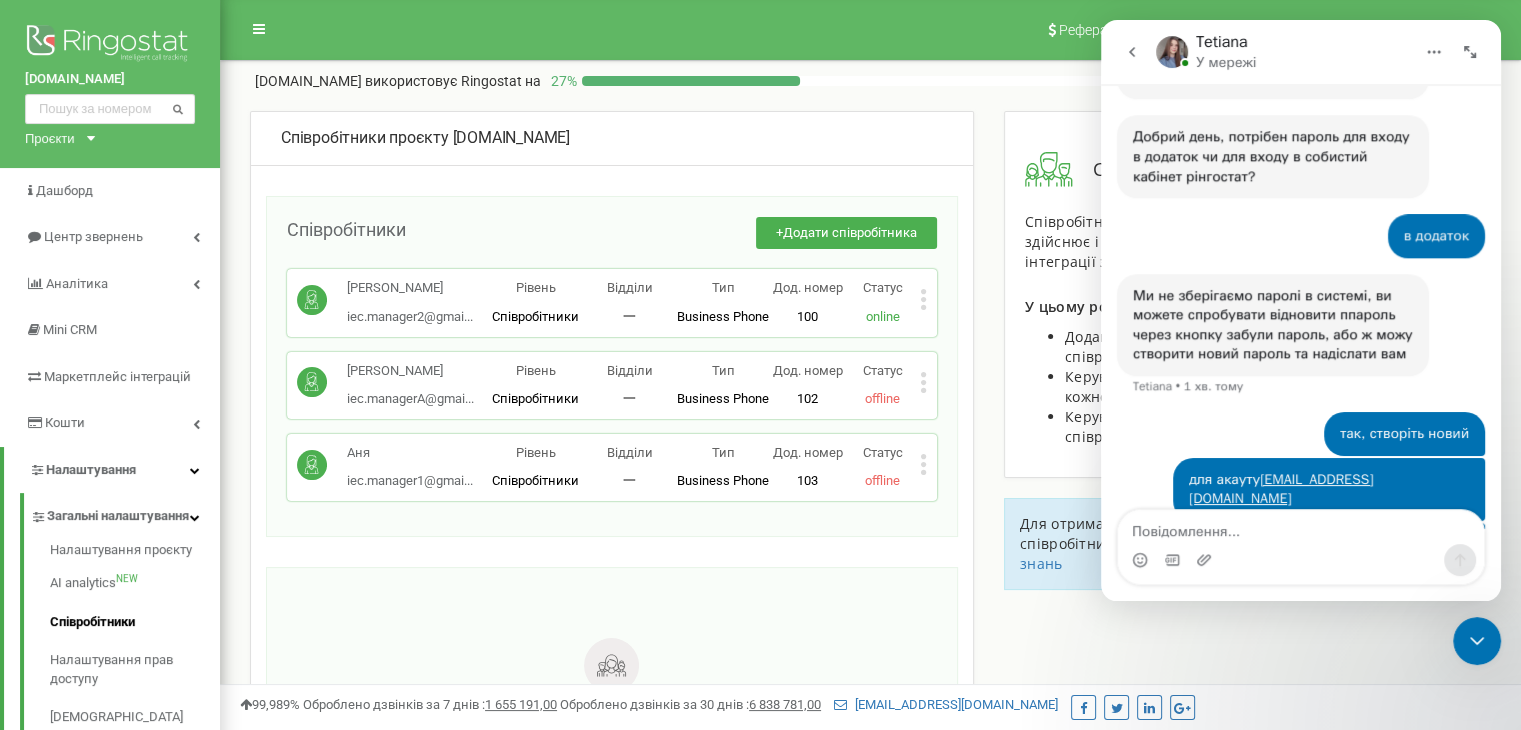 click on "Володимир iec.manager2@gmai... iec.manager2@gmail.com Рівень Співробітники Відділи 一 Тип Business Phone Повноцінне робоче місце співробітника з усіма можливостями, дозволяє використовувати Ringostat Smart Phone і прив'язати зовнішні номери співробітника. Дод. номер 100 Статус online Редагувати   Видалити співробітника Копіювати SIP Копіювати Email Копіювати ID ( 403456 )" at bounding box center [612, 302] 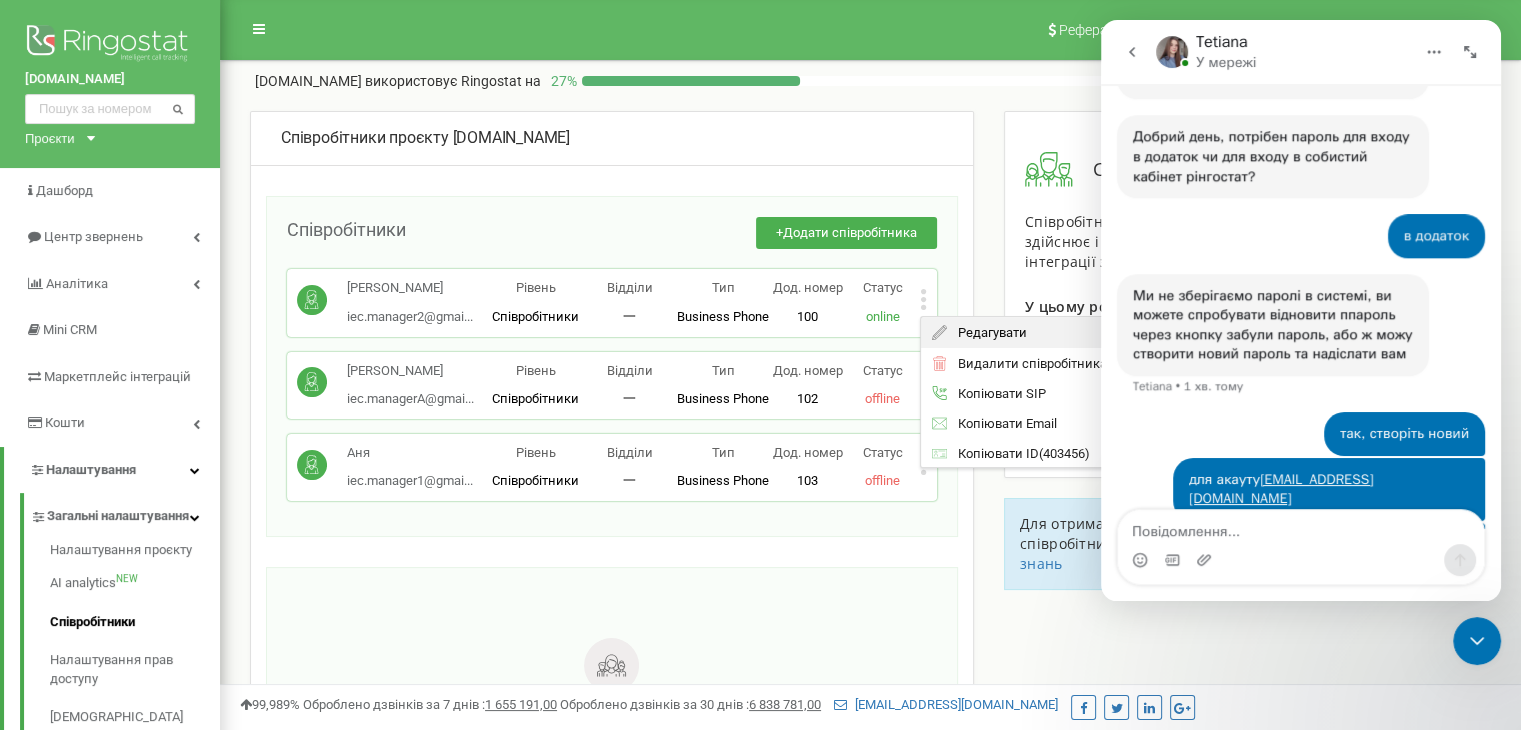 click on "Редагувати" at bounding box center [986, 332] 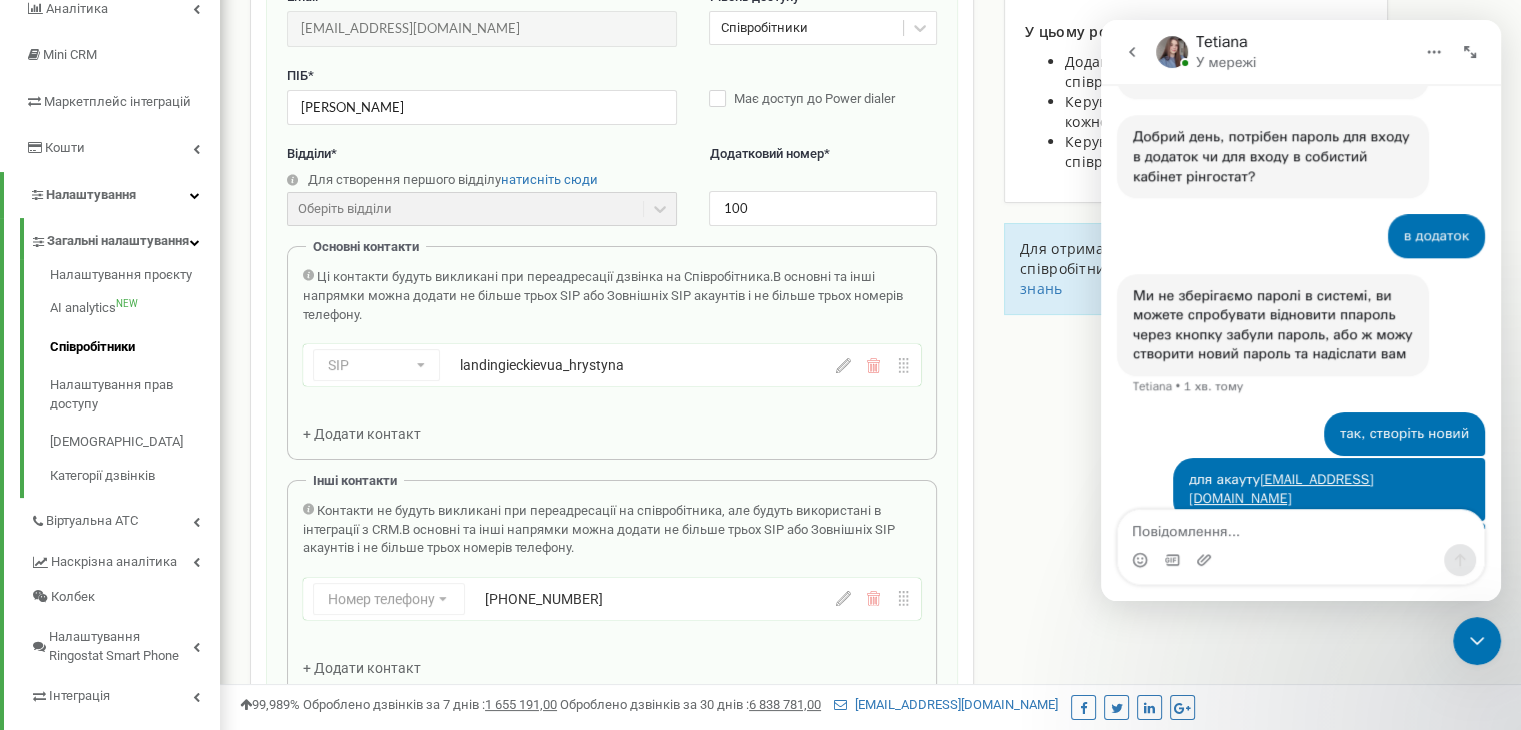 scroll, scrollTop: 0, scrollLeft: 0, axis: both 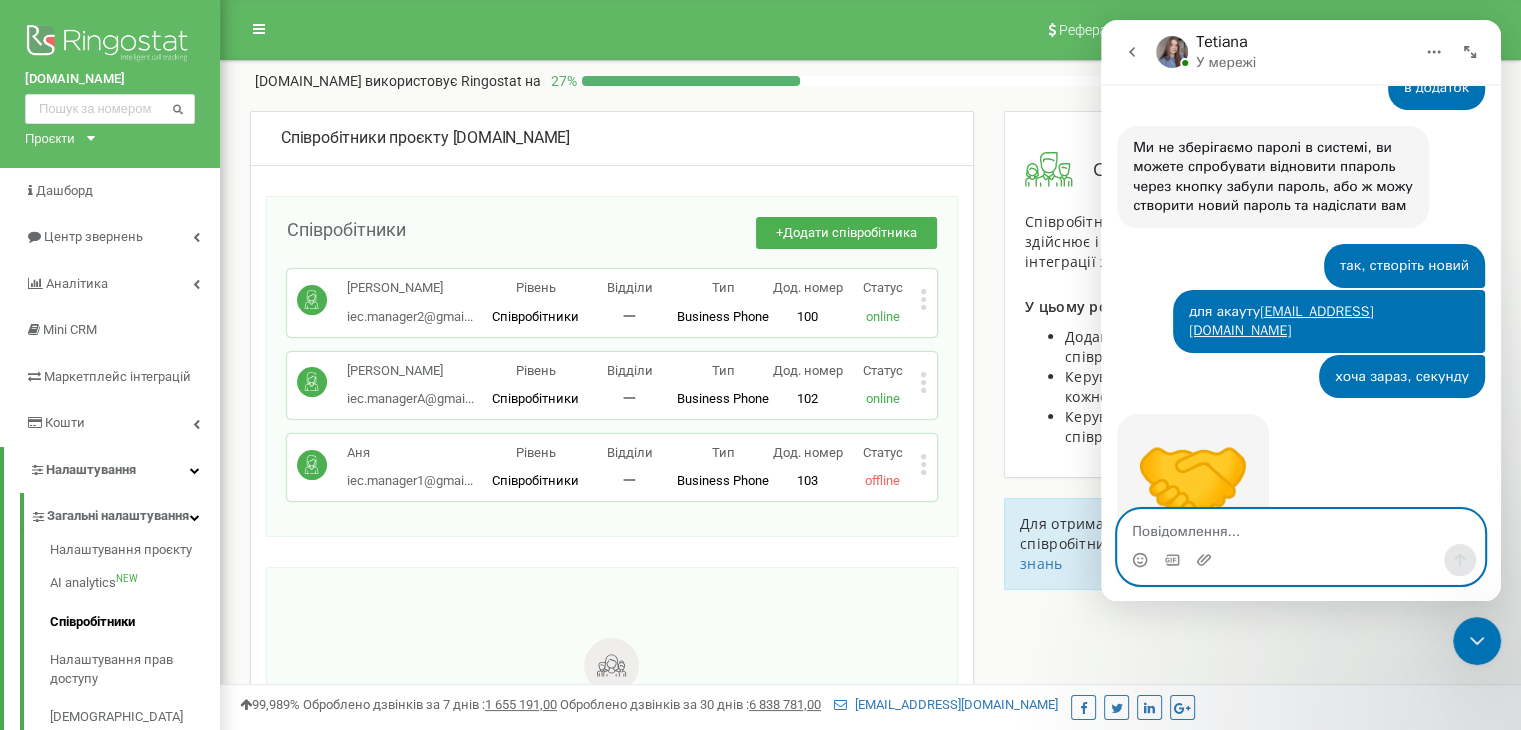 click at bounding box center (1301, 527) 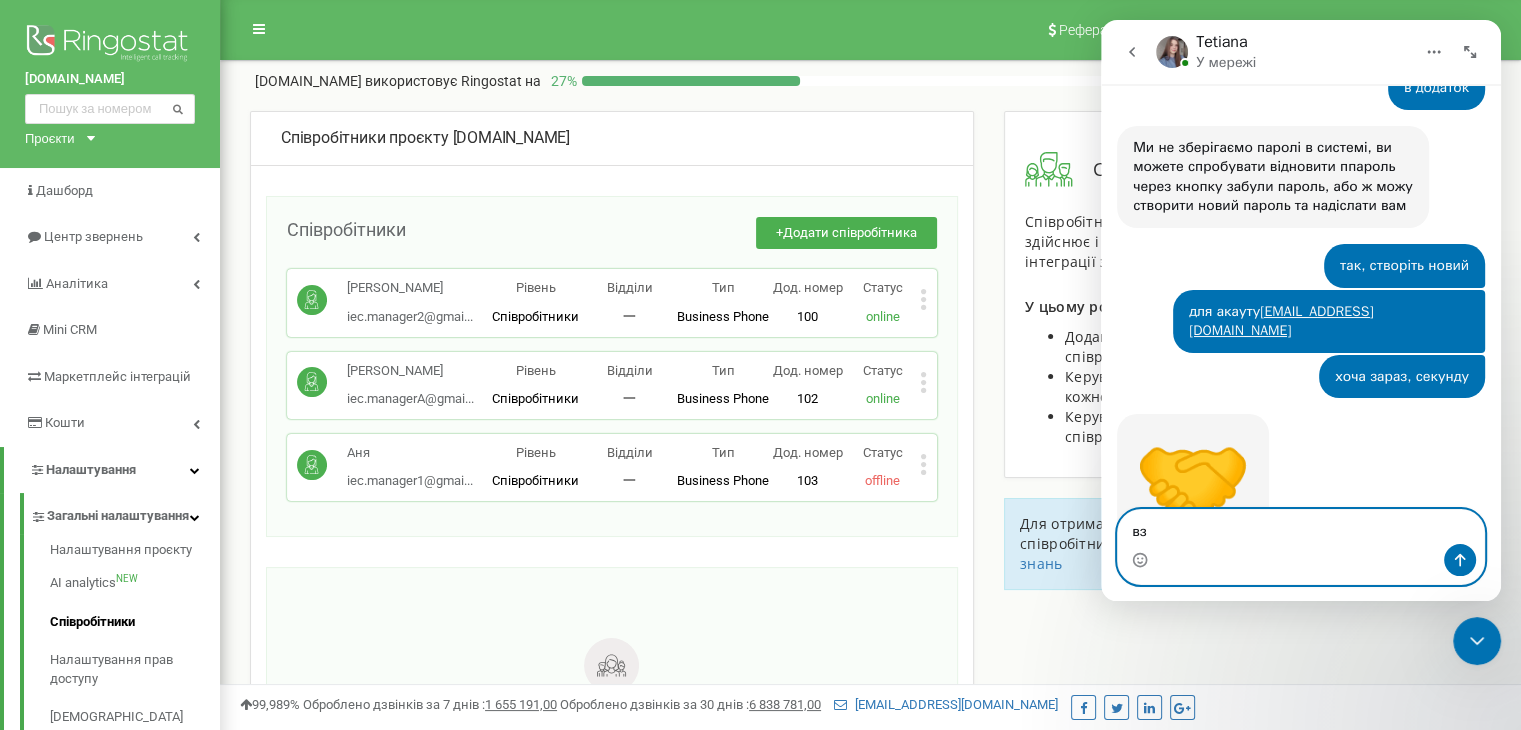type on "в" 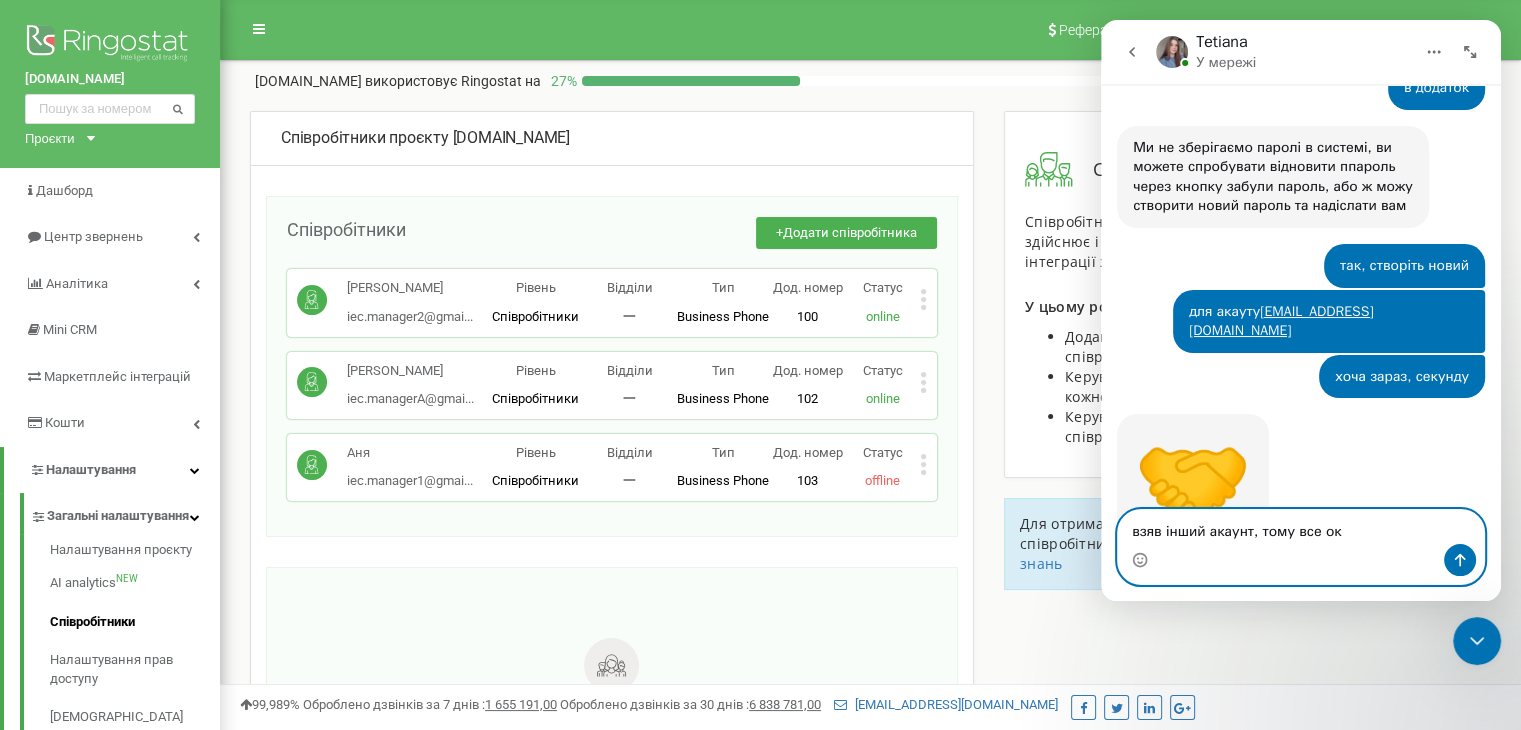 type on "взяв інший акаунт, тому все ок" 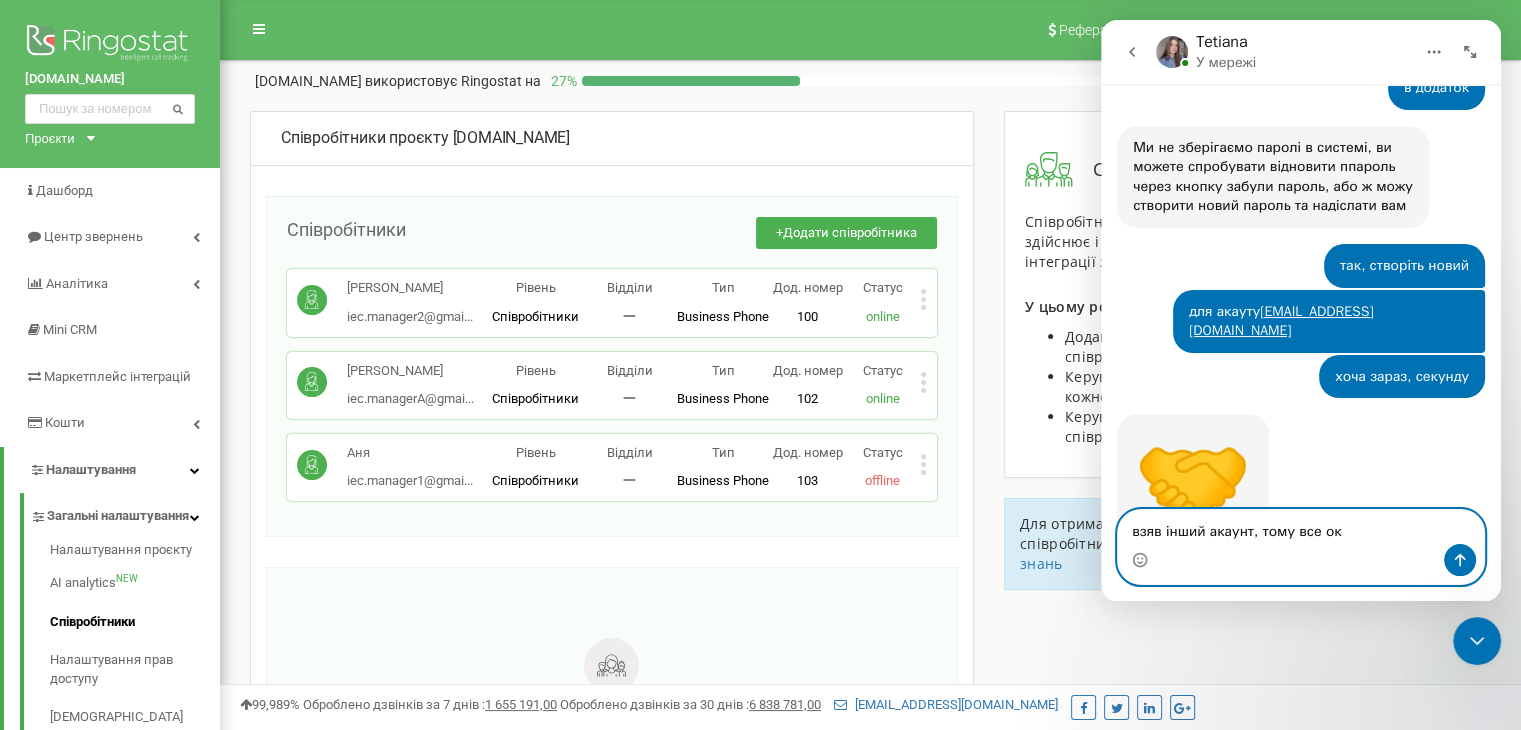 click on "взяв інший акаунт, тому все ок" at bounding box center (1301, 527) 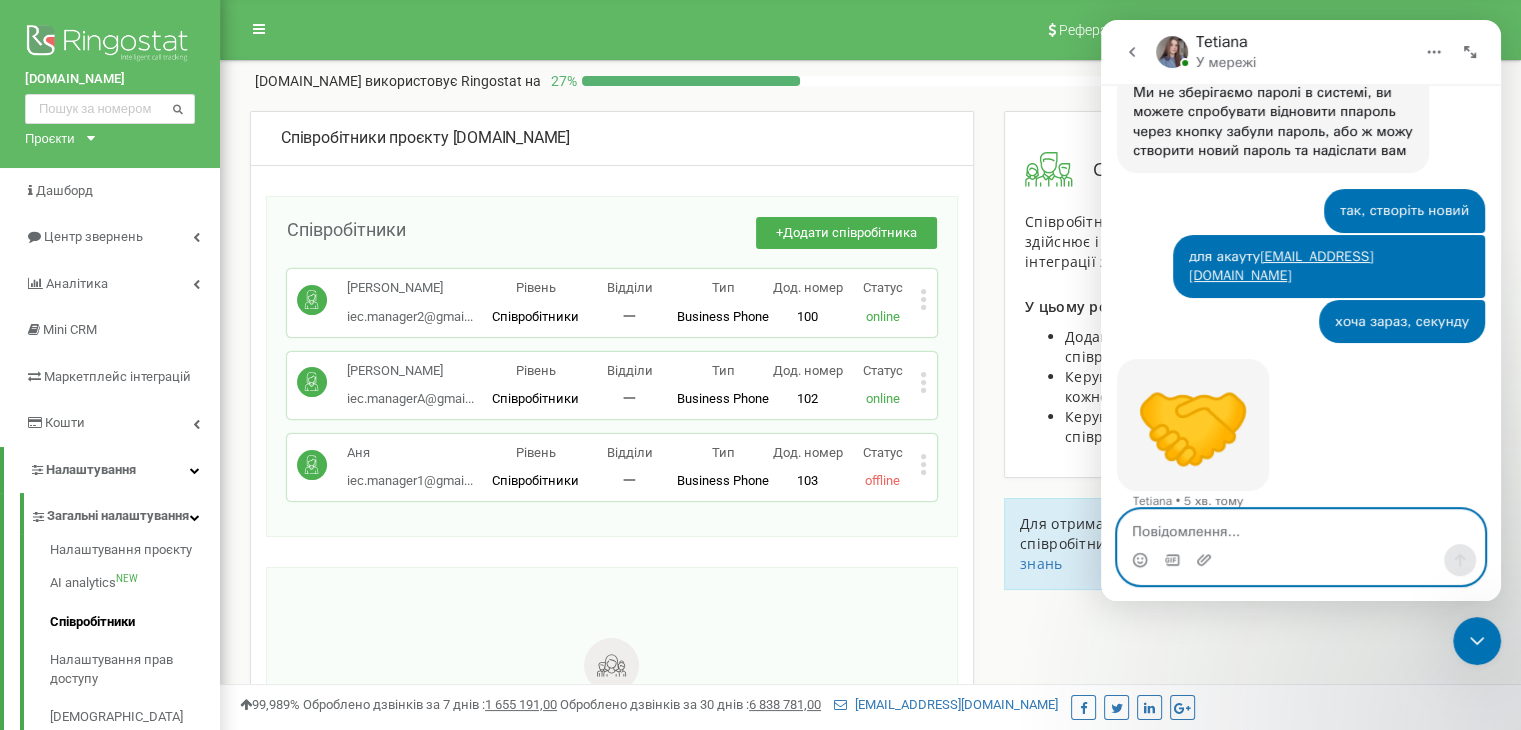 scroll, scrollTop: 2171, scrollLeft: 0, axis: vertical 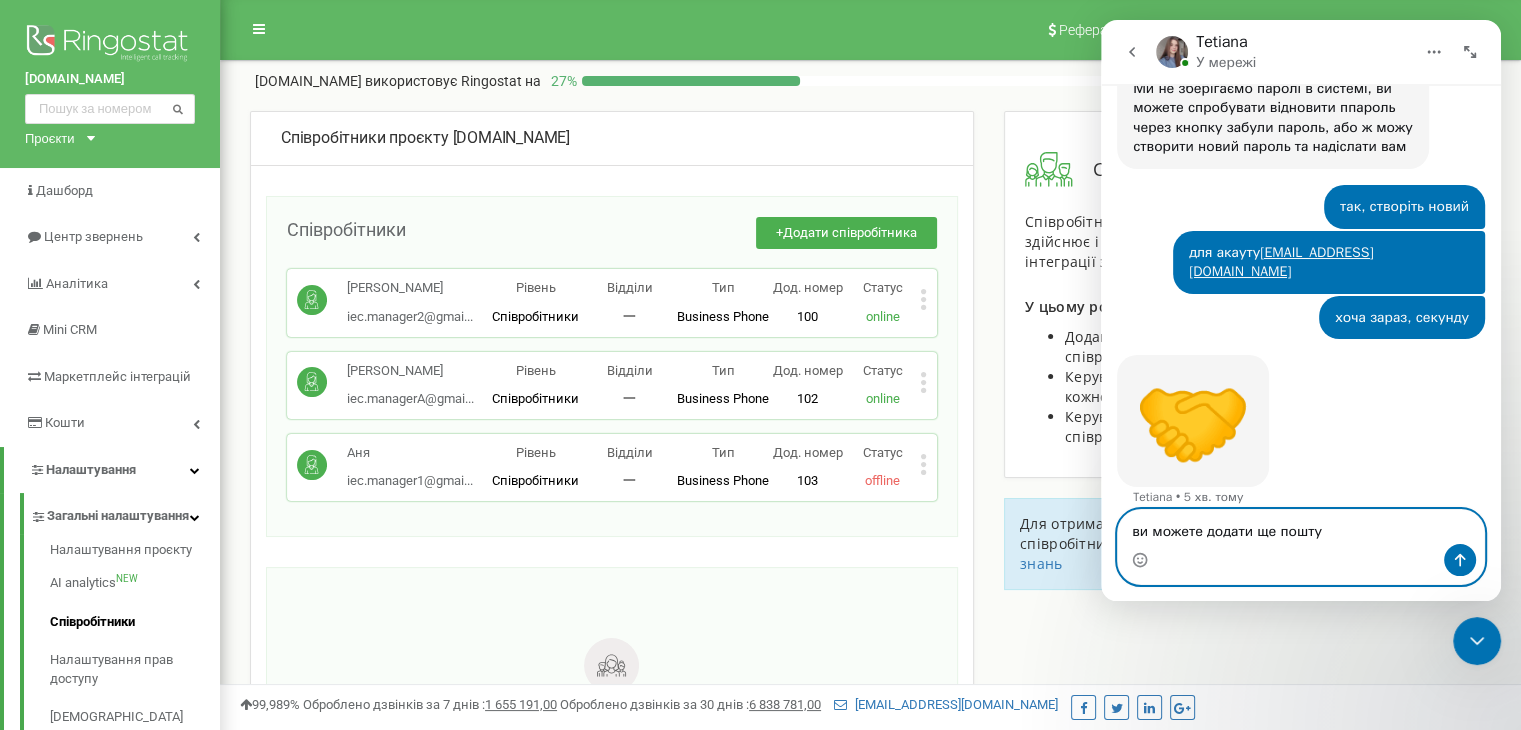 paste on "[EMAIL_ADDRESS][DOMAIN_NAME]" 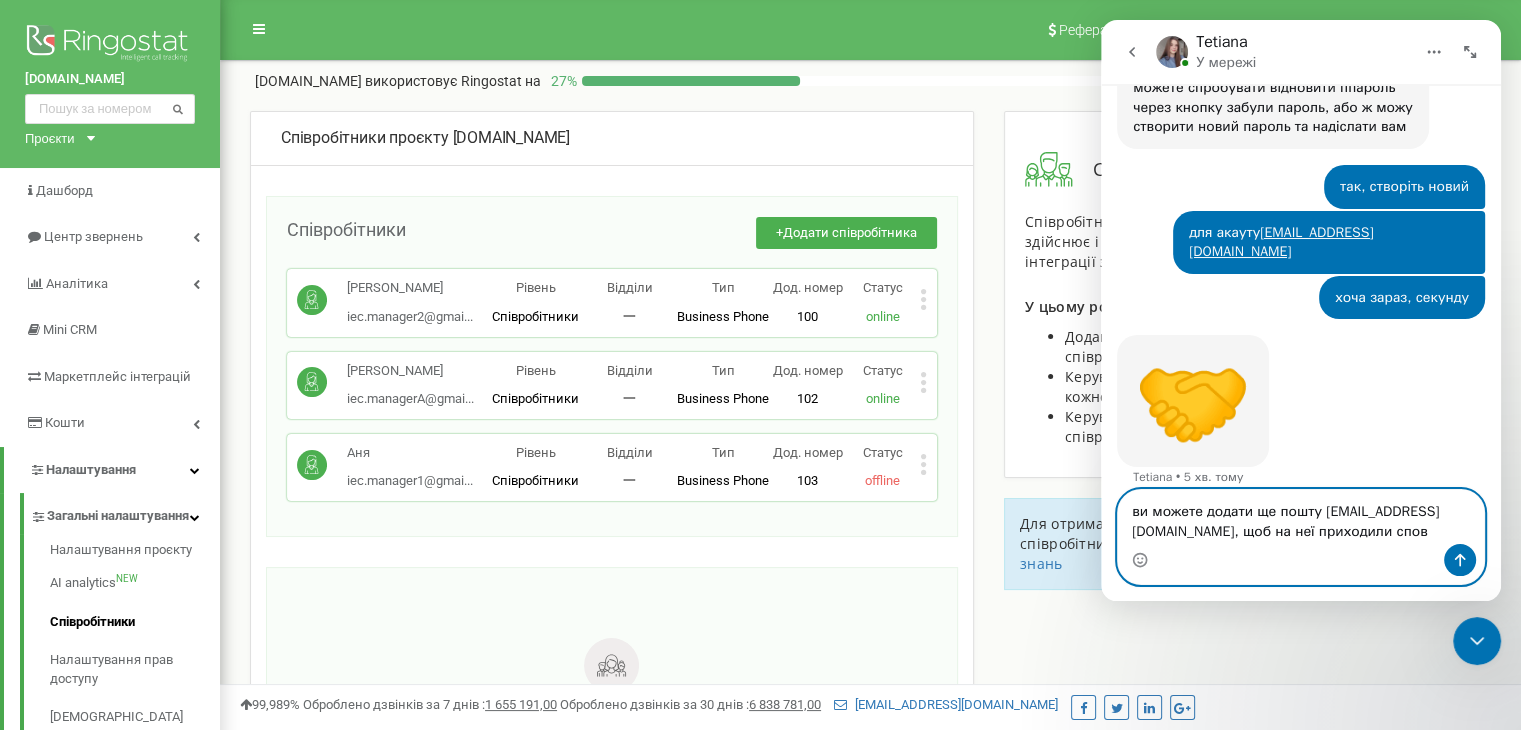 scroll, scrollTop: 2211, scrollLeft: 0, axis: vertical 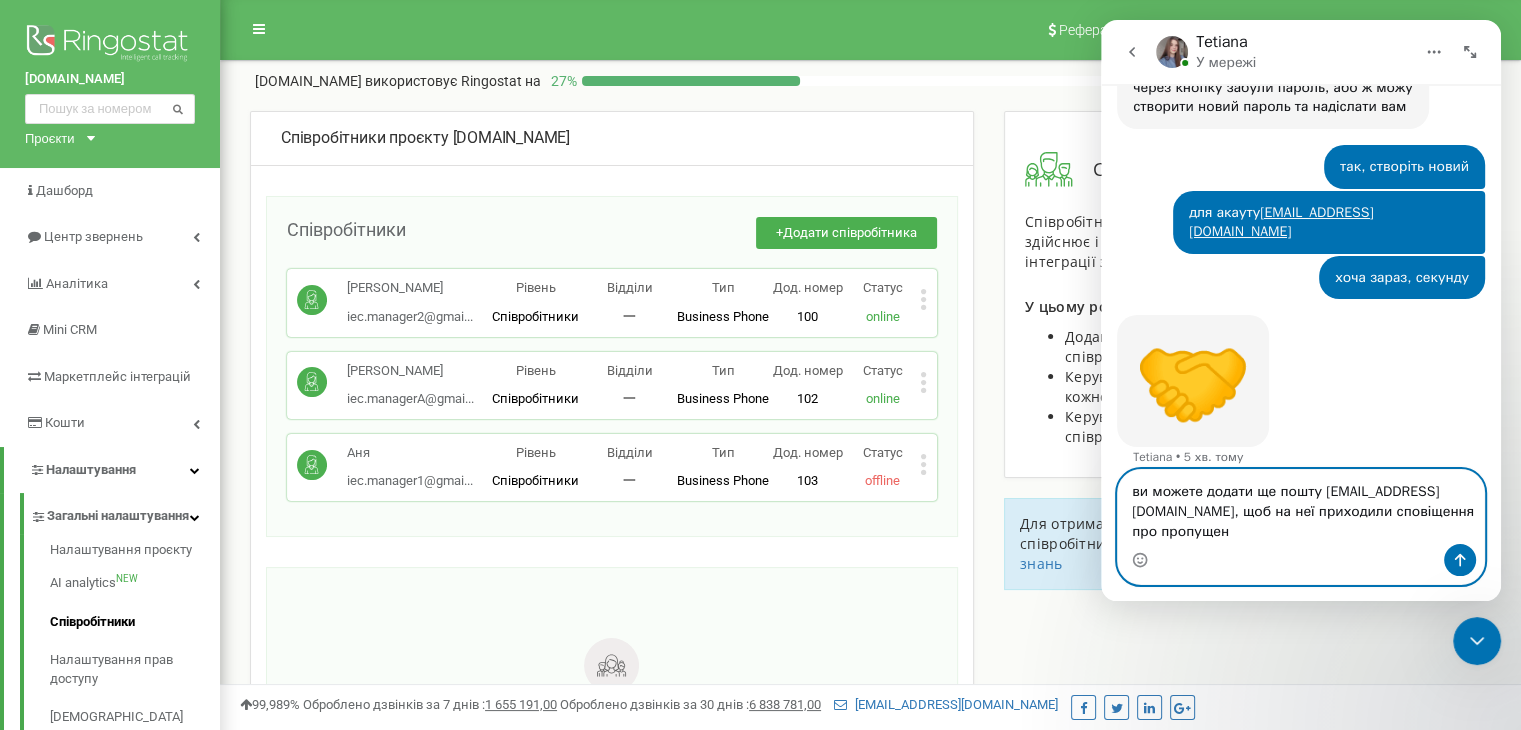 type on "ви можете додати ще пошту iec.manageru@gmail.com, щоб на неї приходили сповіщення про пропущені" 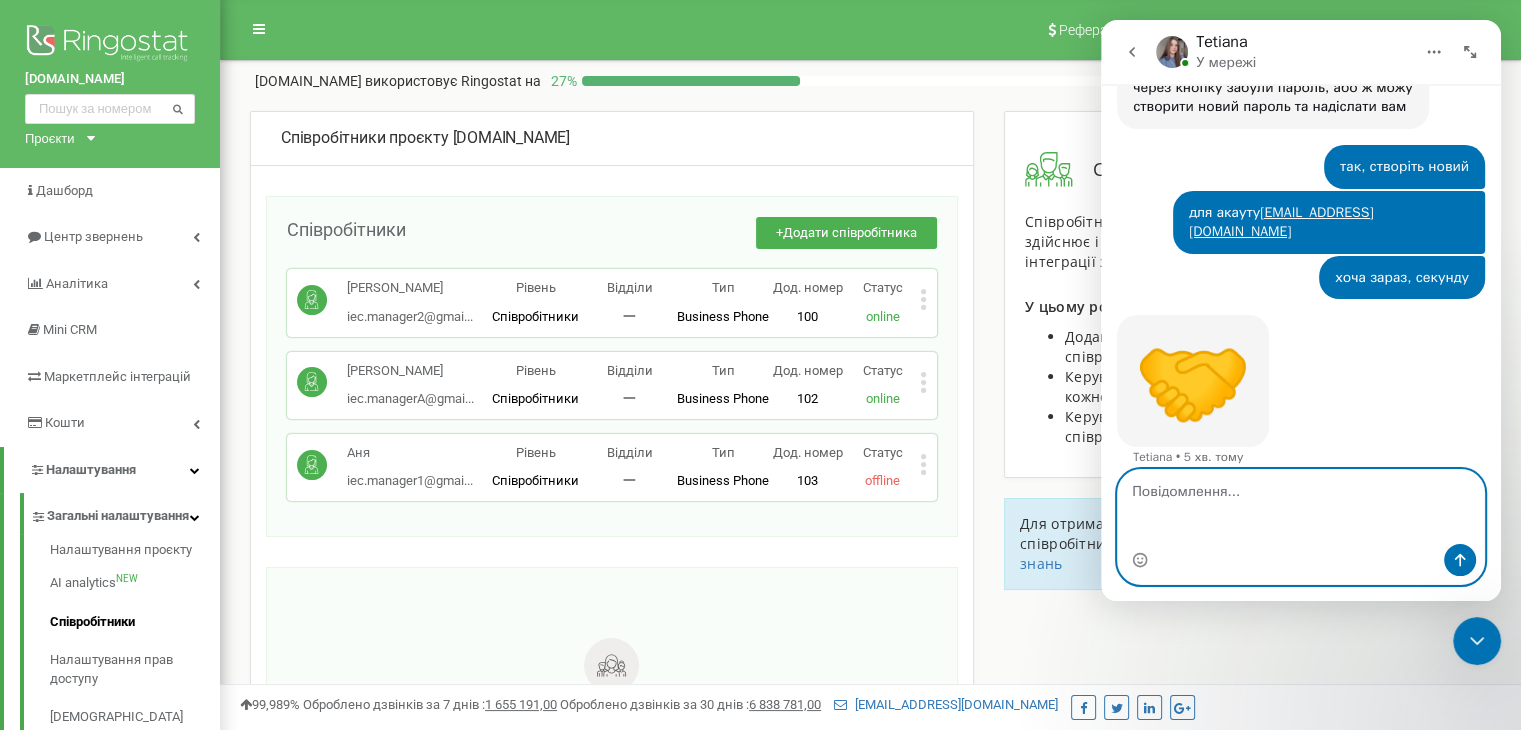 scroll, scrollTop: 2256, scrollLeft: 0, axis: vertical 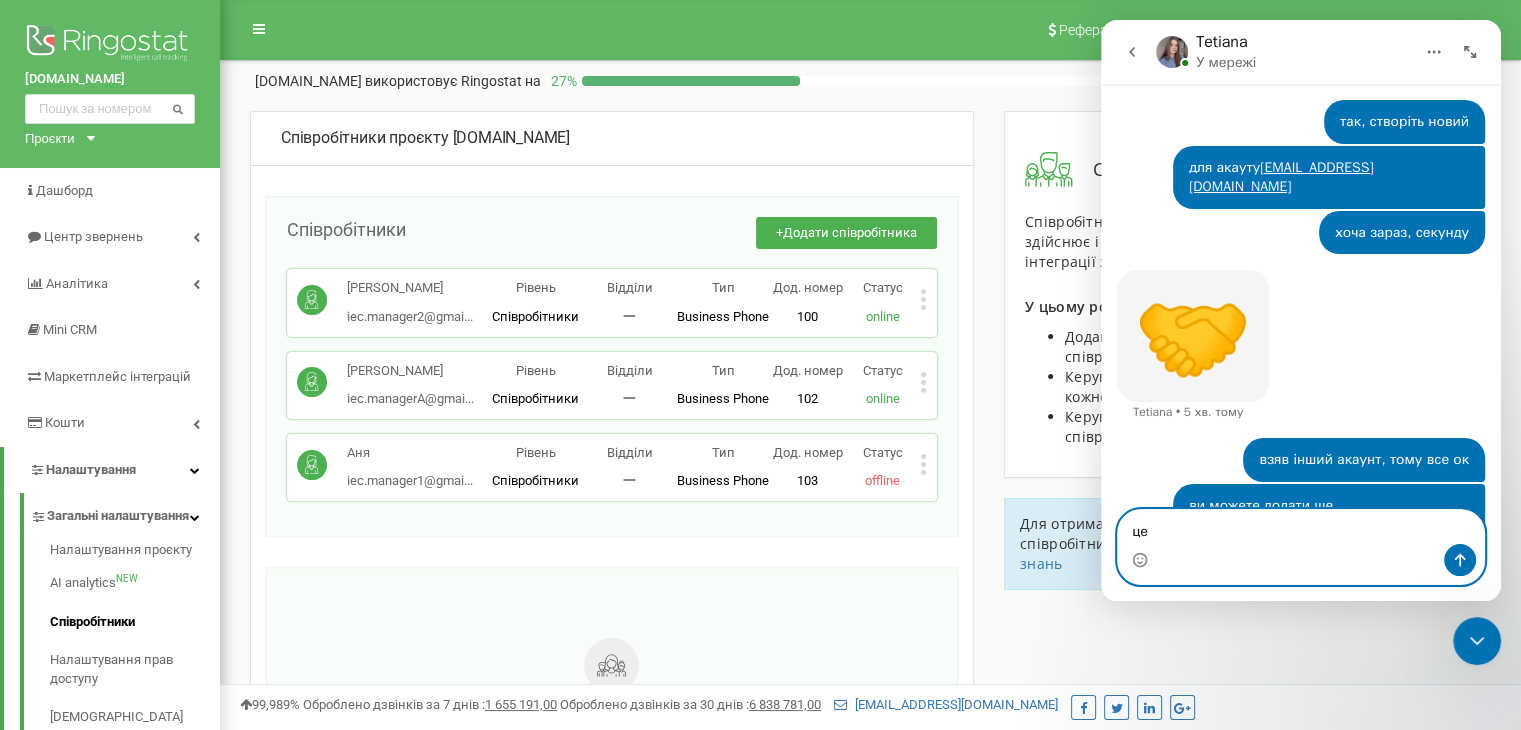 type on "ц" 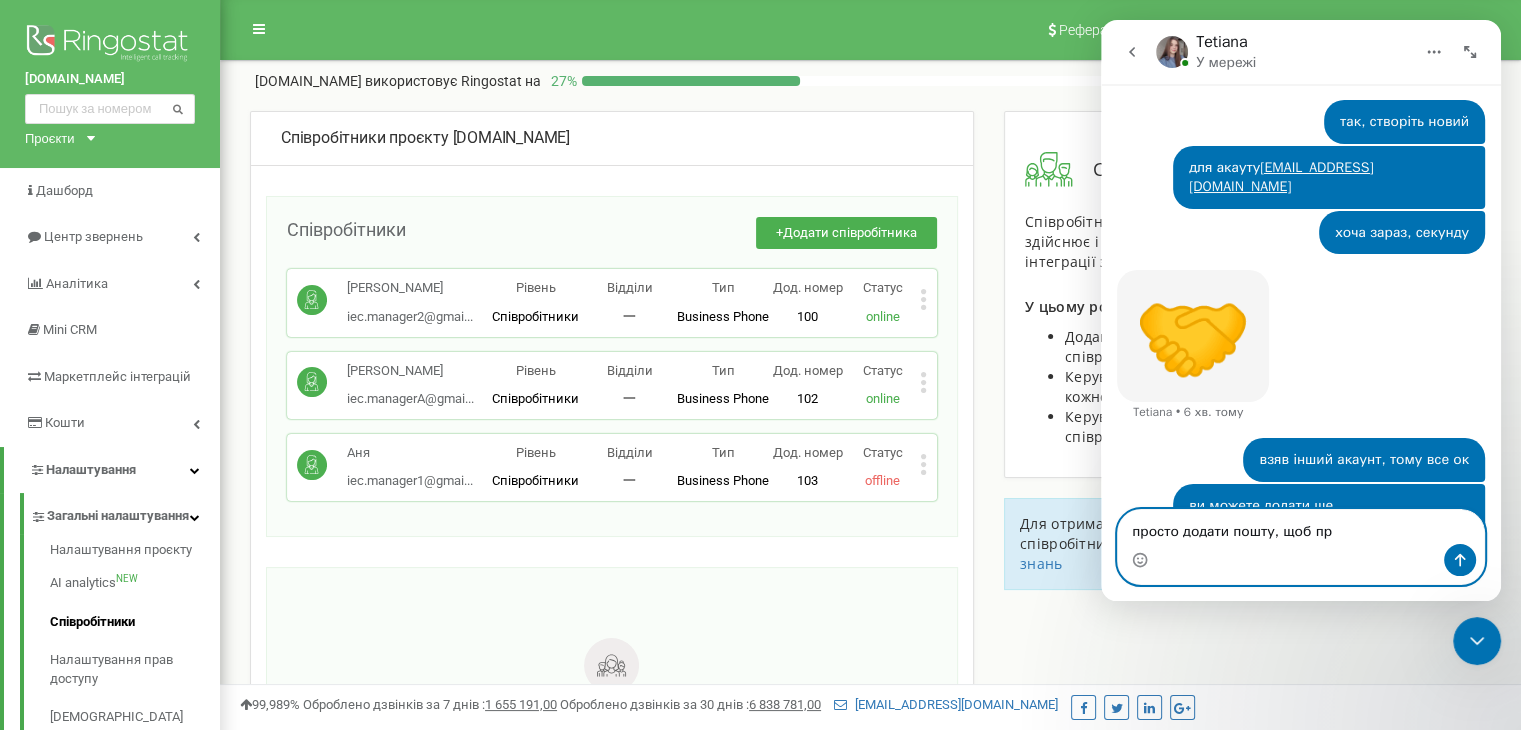 scroll, scrollTop: 100, scrollLeft: 0, axis: vertical 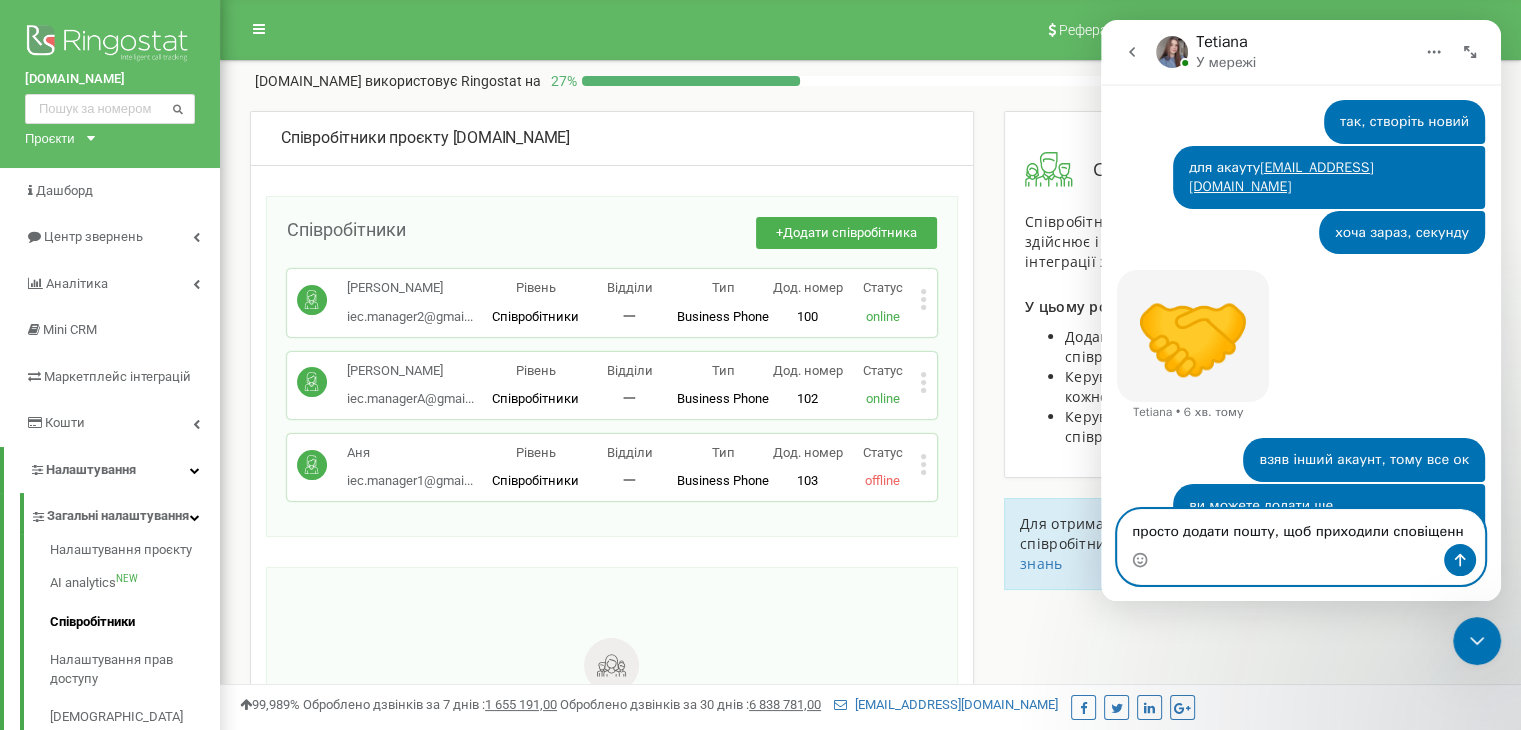 type on "просто додати пошту, щоб приходили сповіщення" 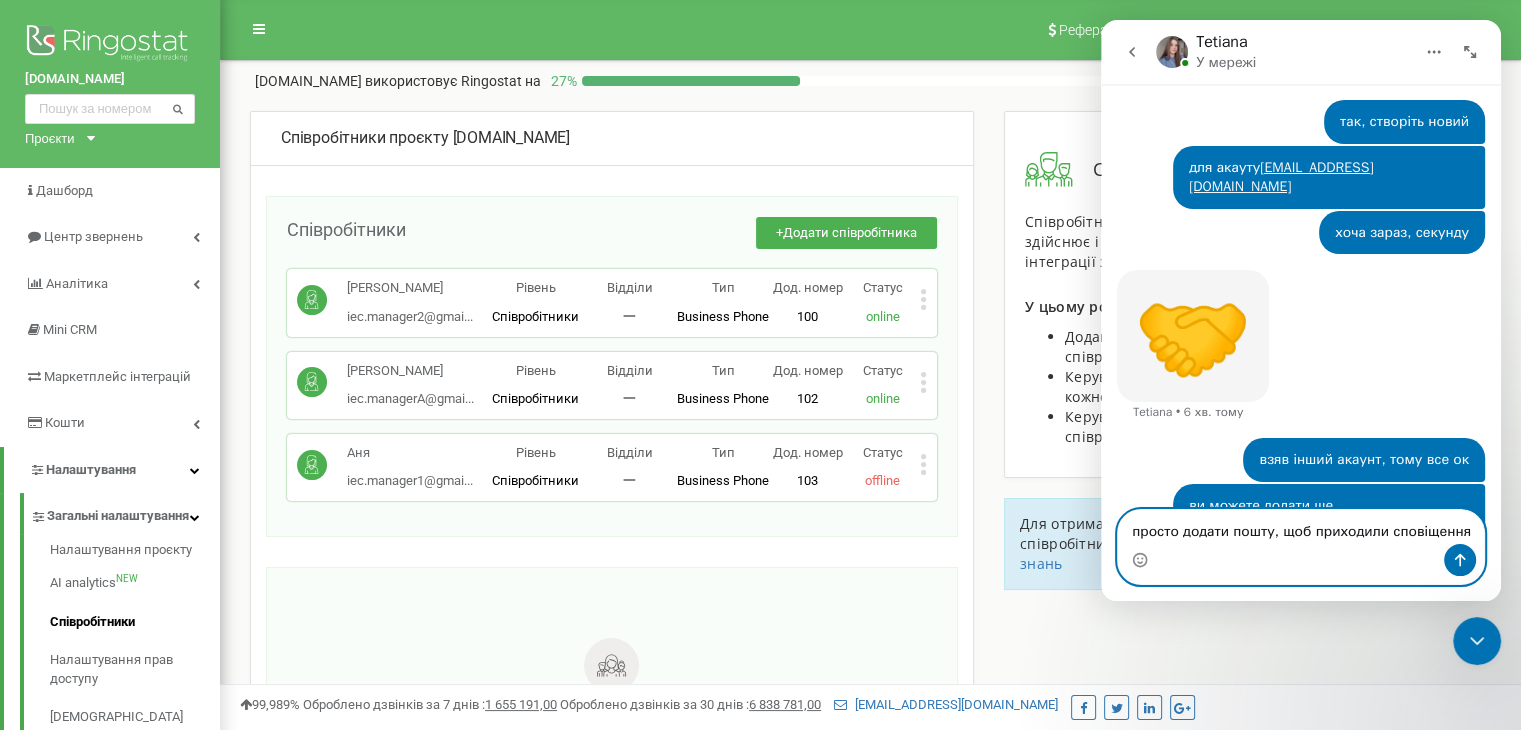 type 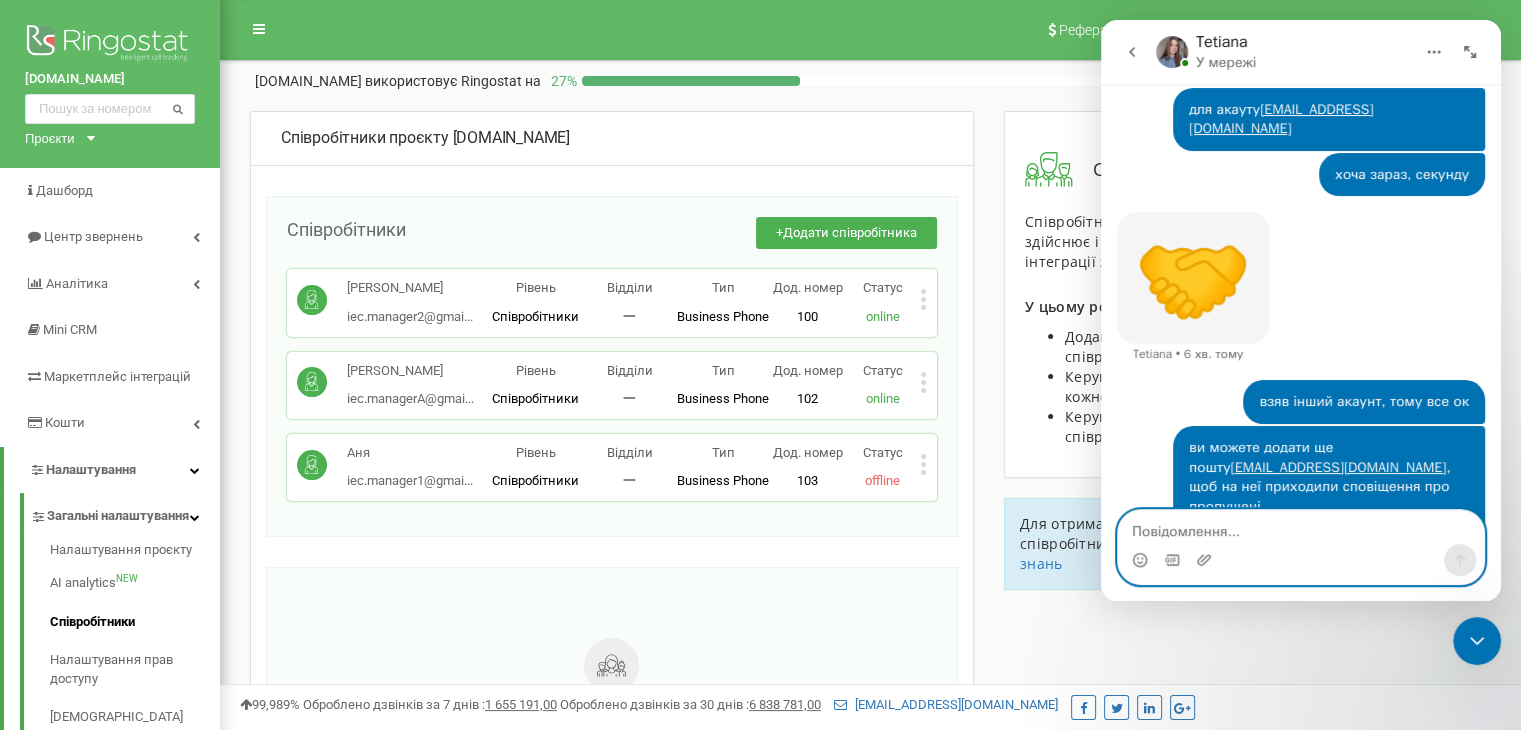 scroll, scrollTop: 2321, scrollLeft: 0, axis: vertical 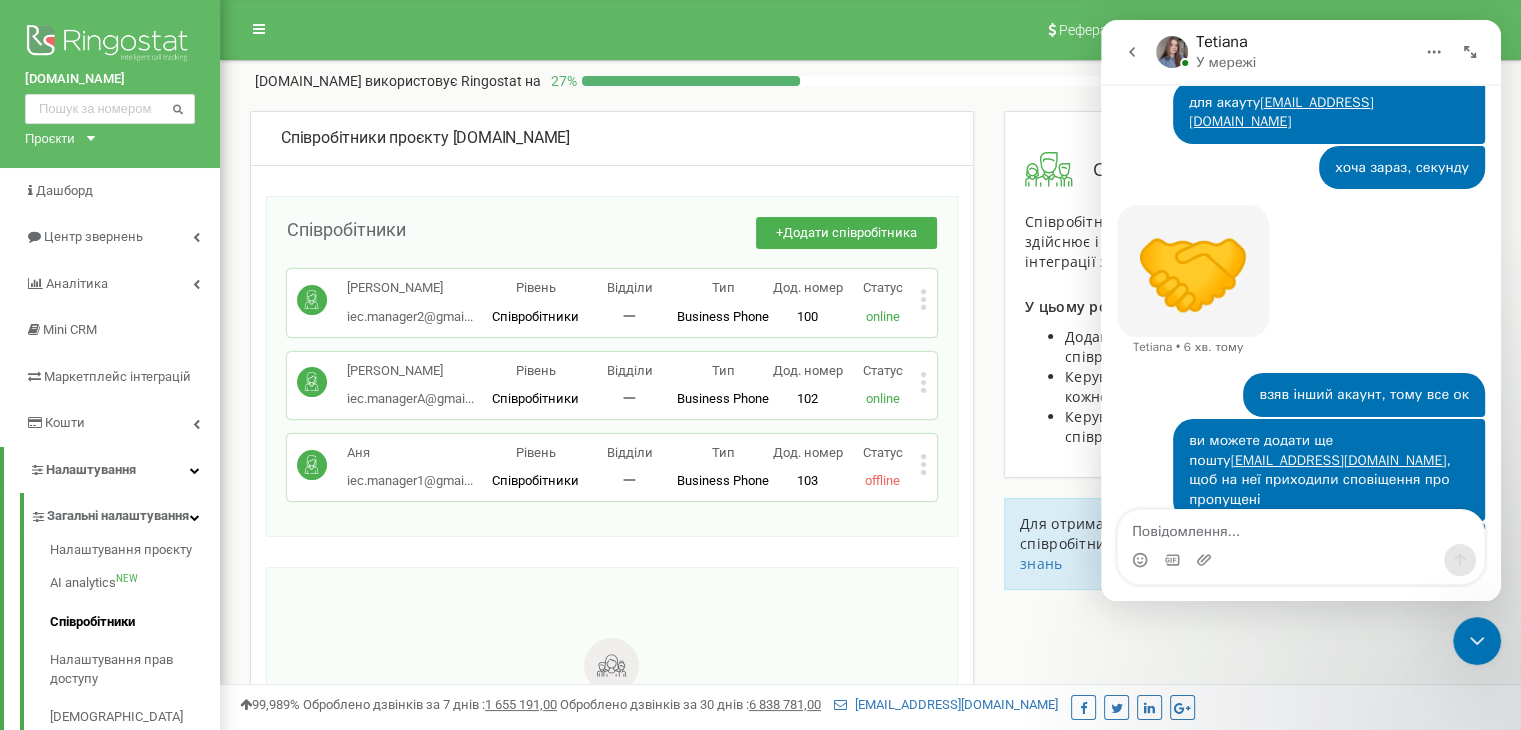 click on "Співробітники проєкту    landing.iec.kiev.ua Співробітники +  Додати співробітника Володимир iec.manager2@gmai... iec.manager2@gmail.com Рівень Співробітники Відділи 一 Тип Business Phone Повноцінне робоче місце співробітника з усіма можливостями, дозволяє використовувати Ringostat Smart Phone і прив'язати зовнішні номери співробітника. Дод. номер 100 Статус online Редагувати   Видалити співробітника Копіювати SIP Копіювати Email Копіювати ID ( 403456 ) Дарина iec.managerA@gmai... iec.managerA@gmail.com Рівень Співробітники Відділи 一 Тип Business Phone Дод. номер 102 Статус online Редагувати   Видалити співробітника Копіювати SIP ( 414766 ) Аня" at bounding box center (612, 499) 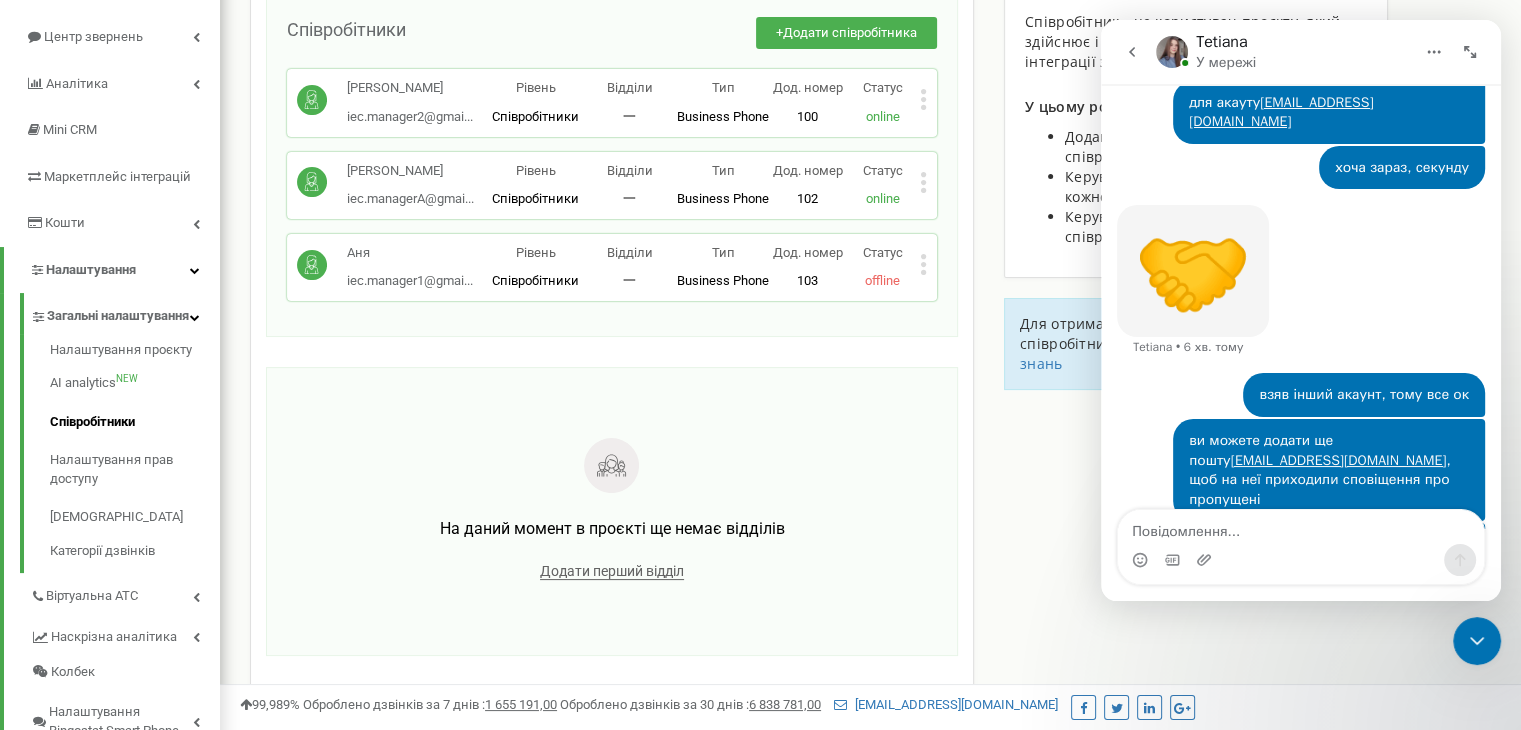 scroll, scrollTop: 0, scrollLeft: 0, axis: both 